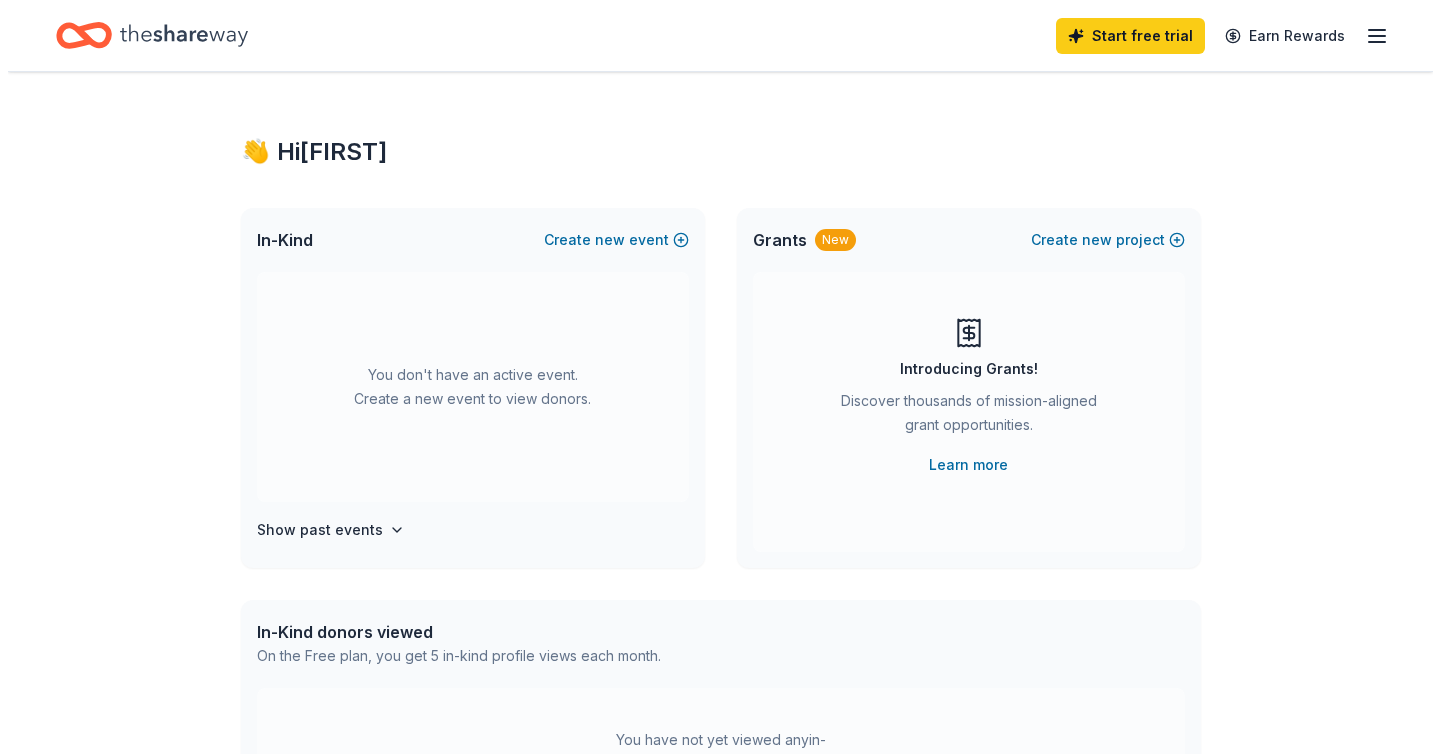 scroll, scrollTop: 0, scrollLeft: 0, axis: both 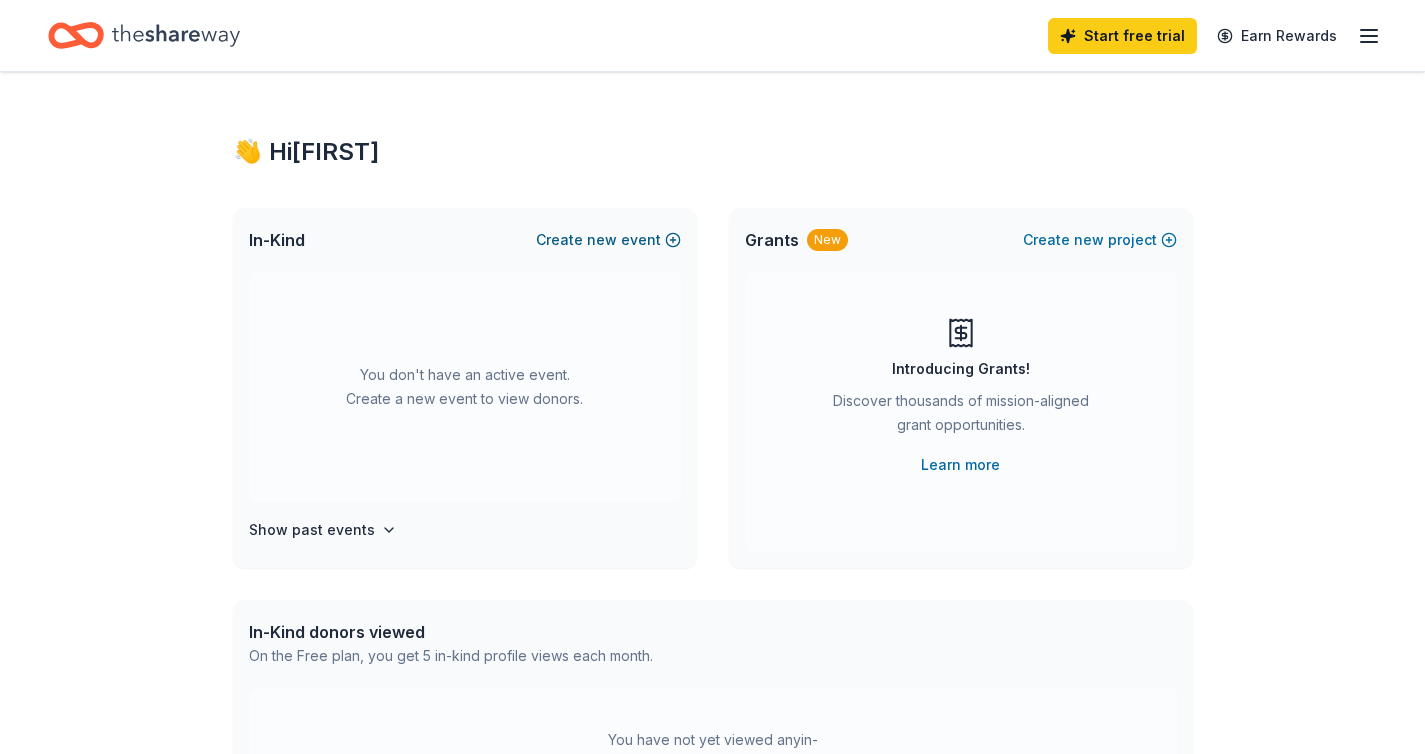click on "new" at bounding box center (602, 240) 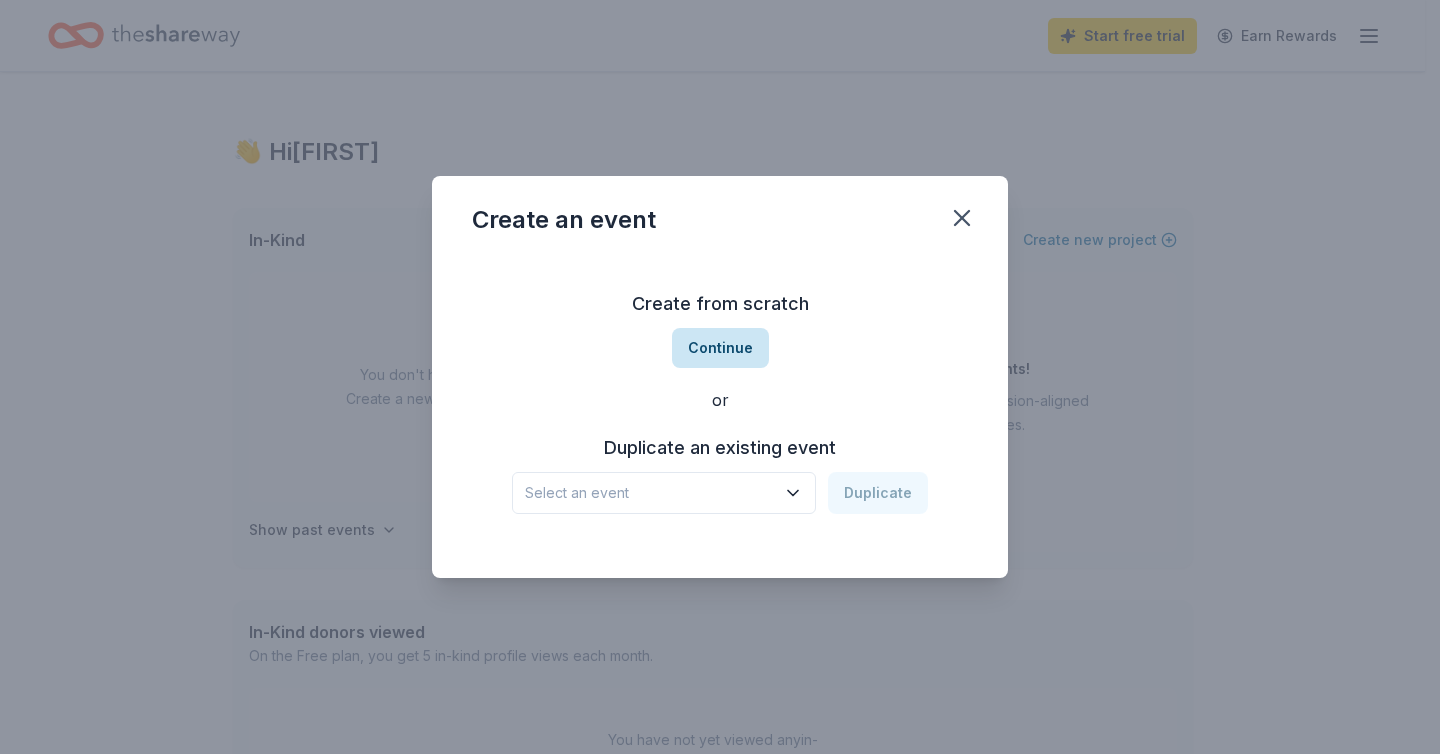 click on "Continue" at bounding box center (720, 348) 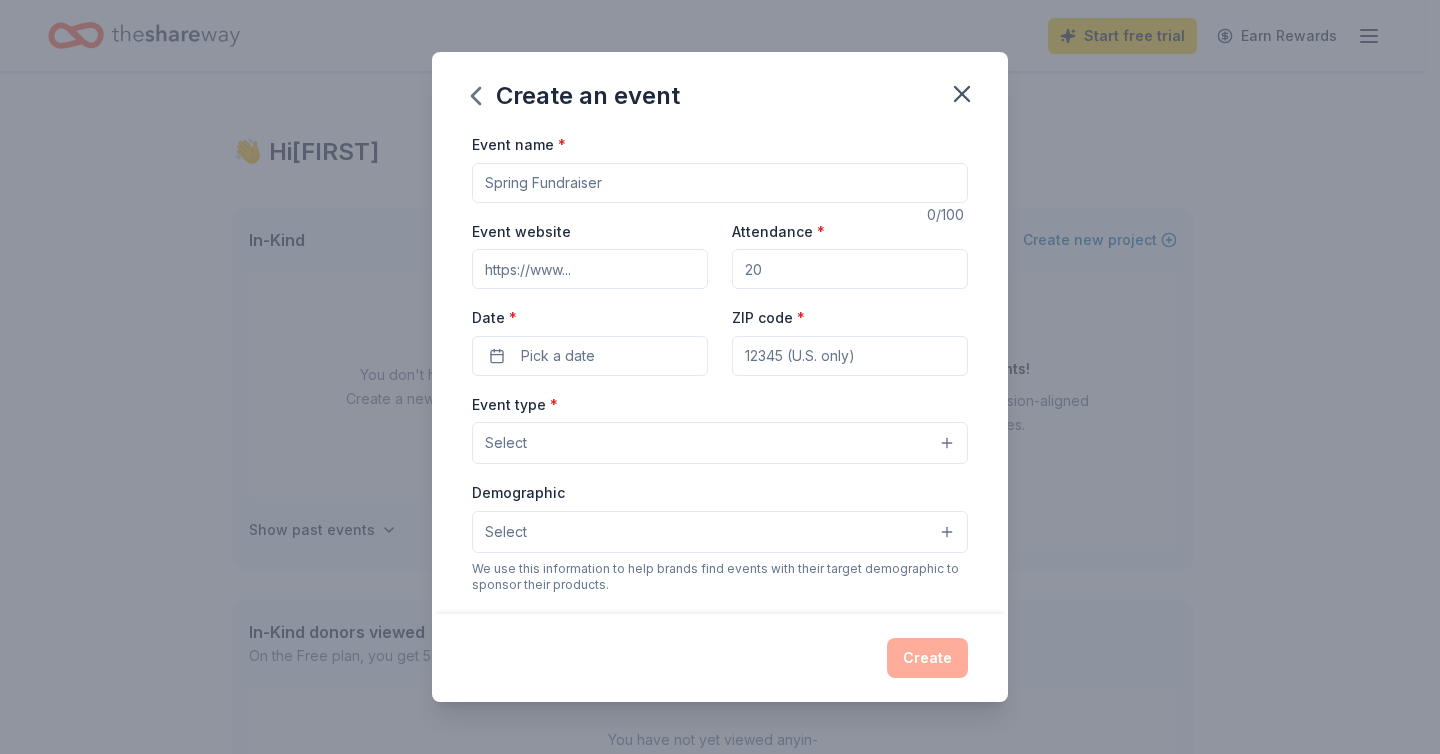 drag, startPoint x: 645, startPoint y: 179, endPoint x: 411, endPoint y: 165, distance: 234.41843 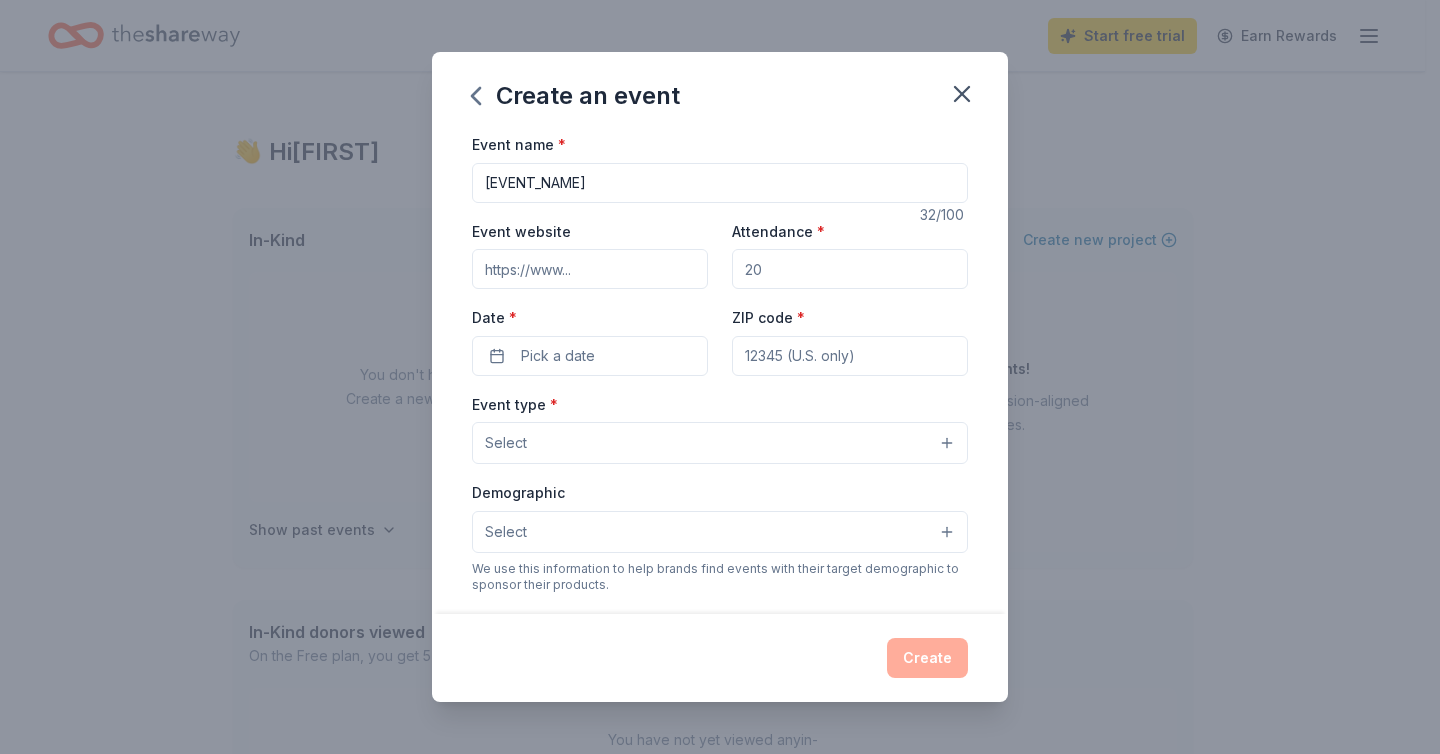 type on "[EVENT_NAME]" 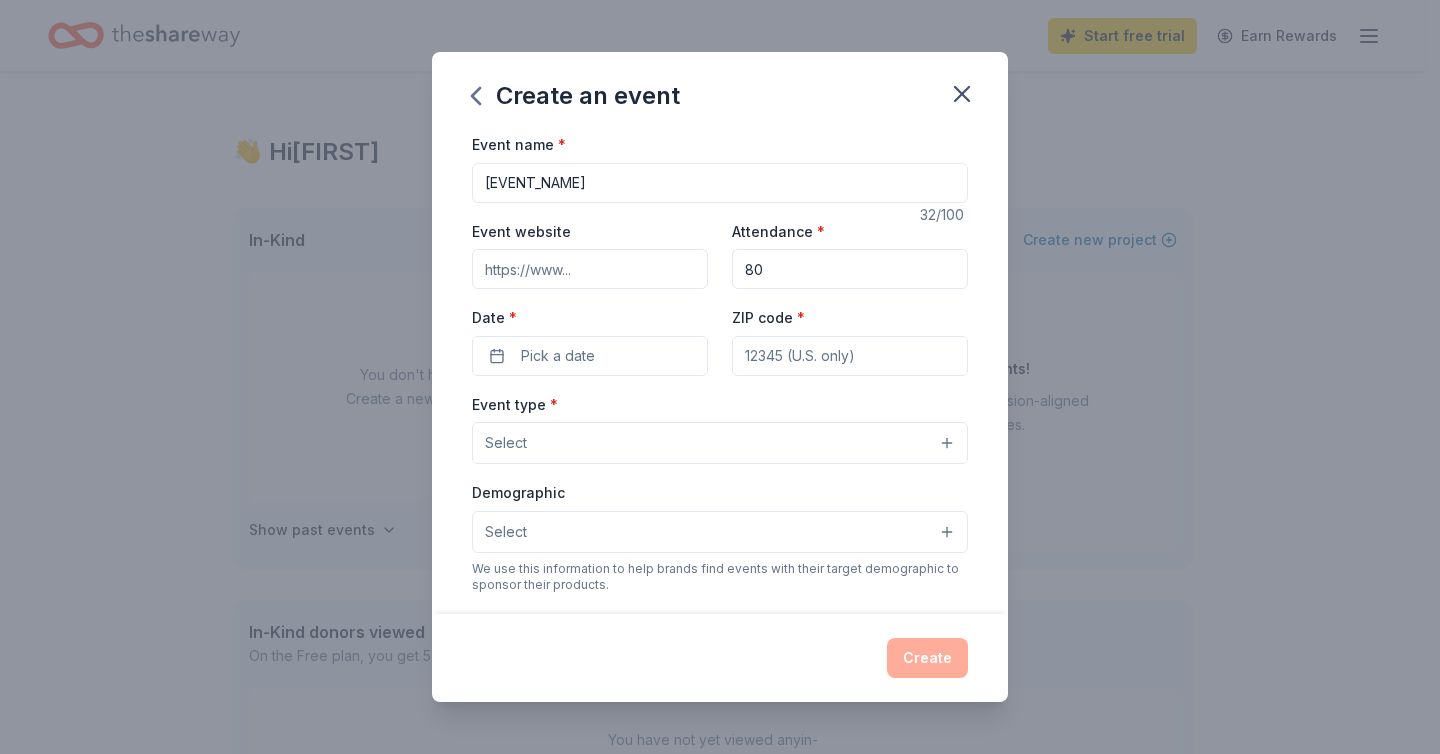 type on "80" 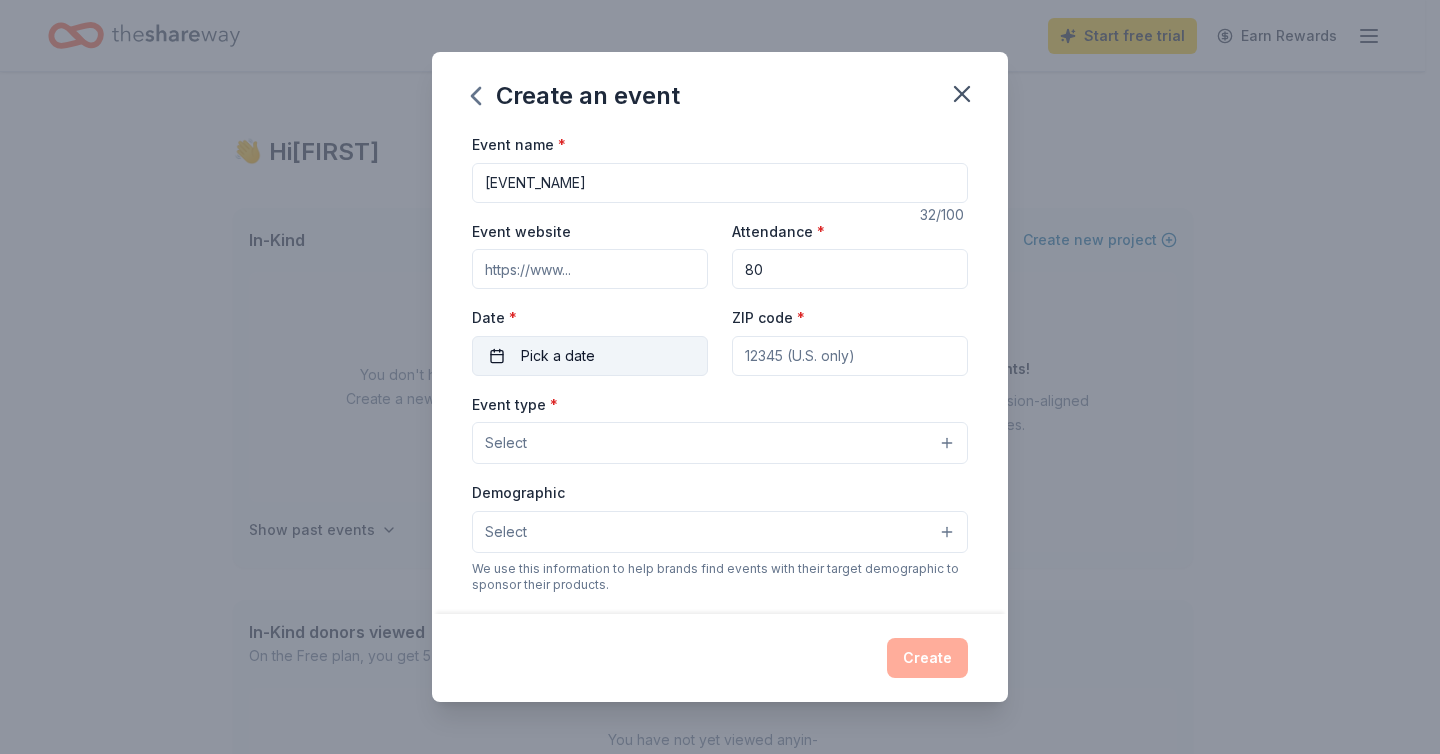 click on "Pick a date" at bounding box center (558, 356) 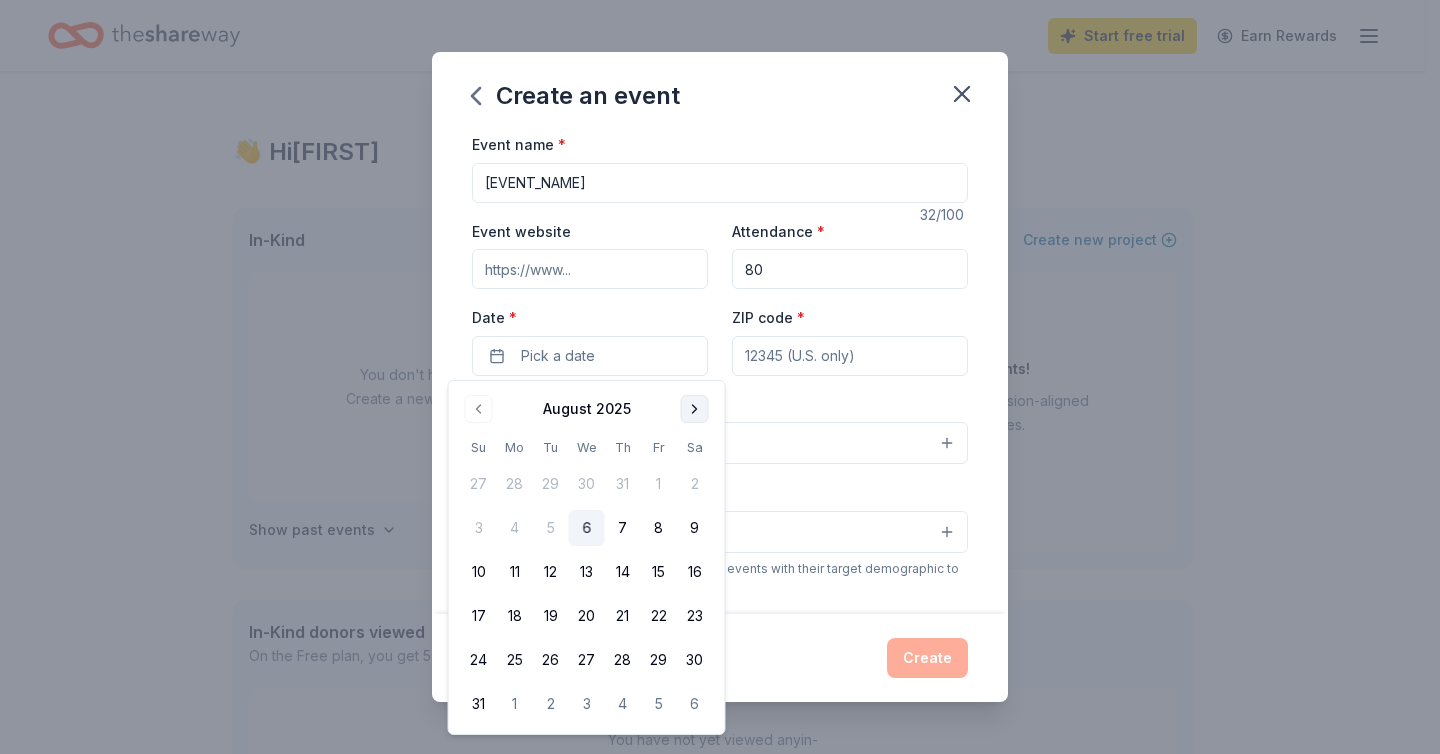 click at bounding box center [695, 409] 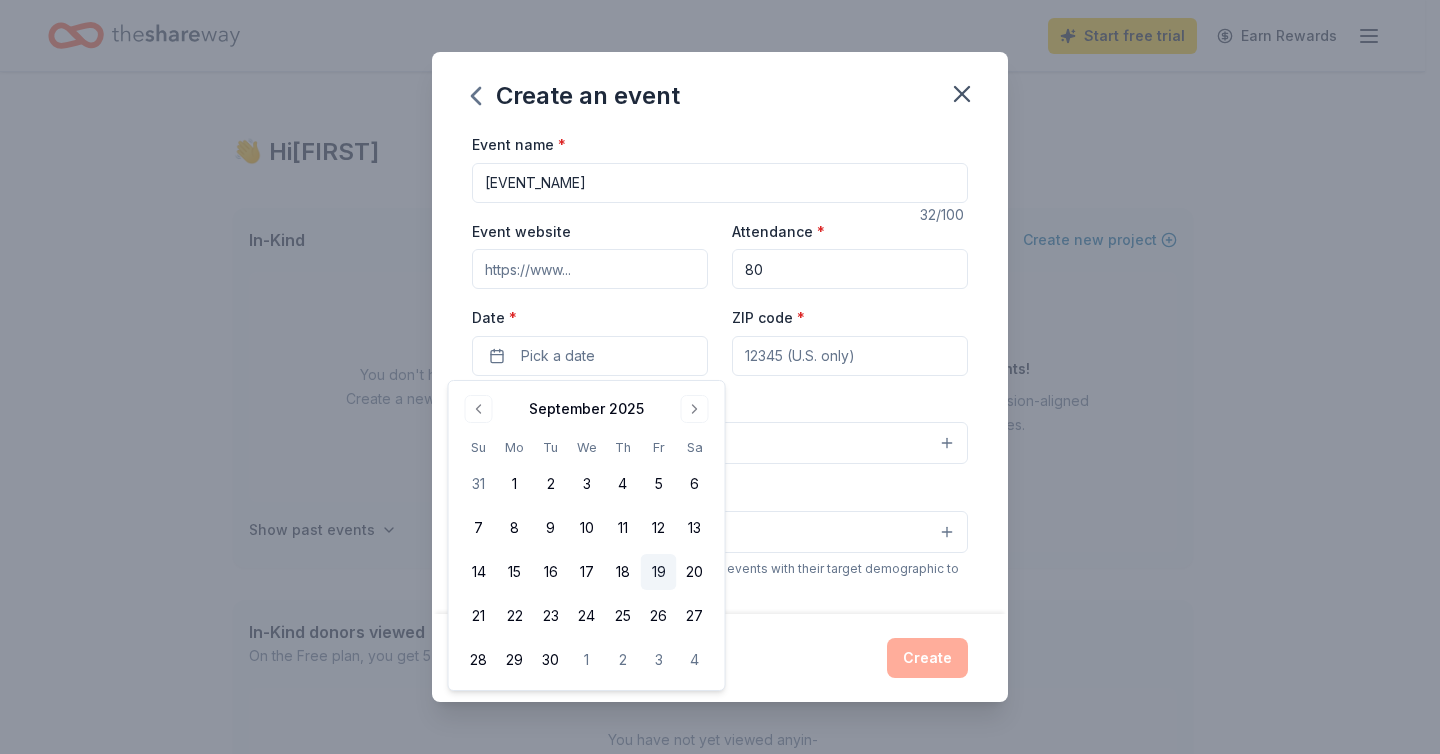 click on "19" at bounding box center (659, 572) 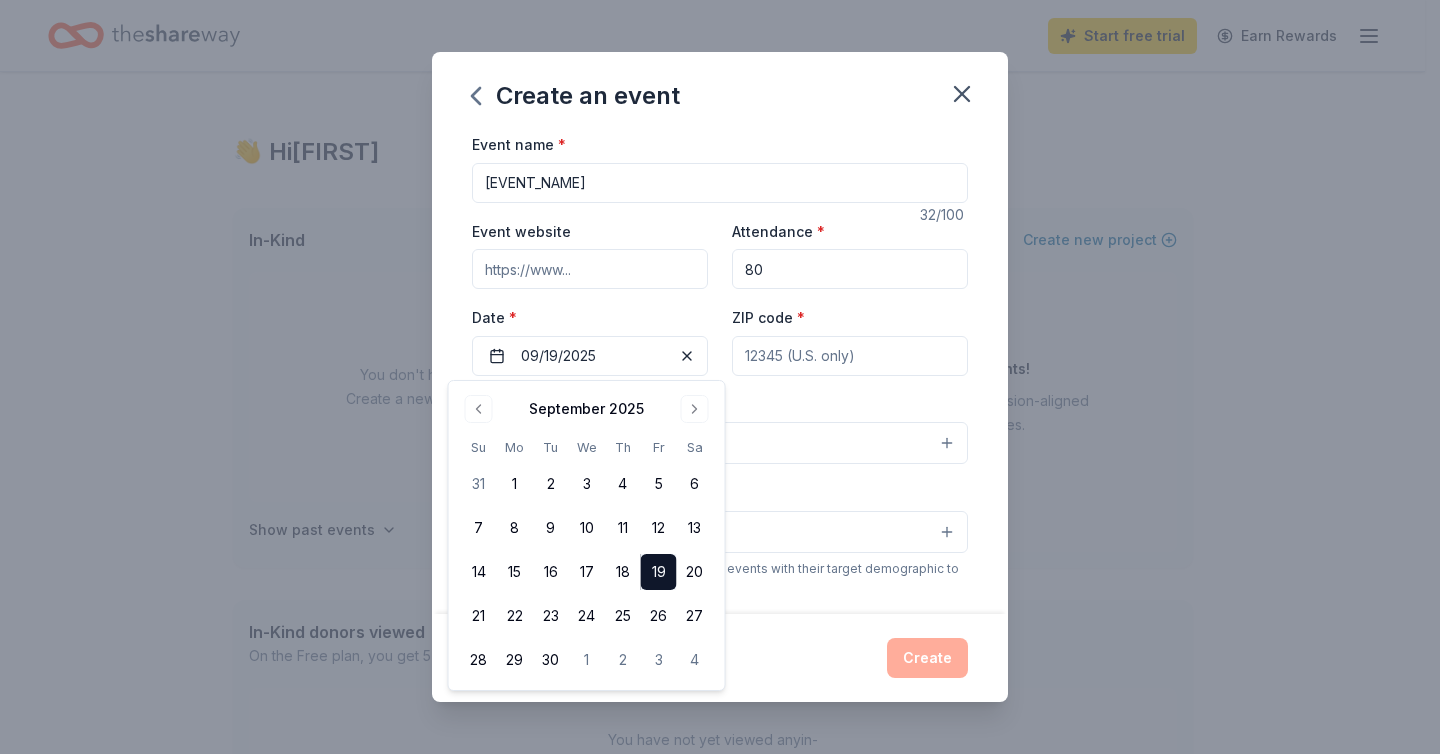 click on "ZIP code *" at bounding box center (850, 356) 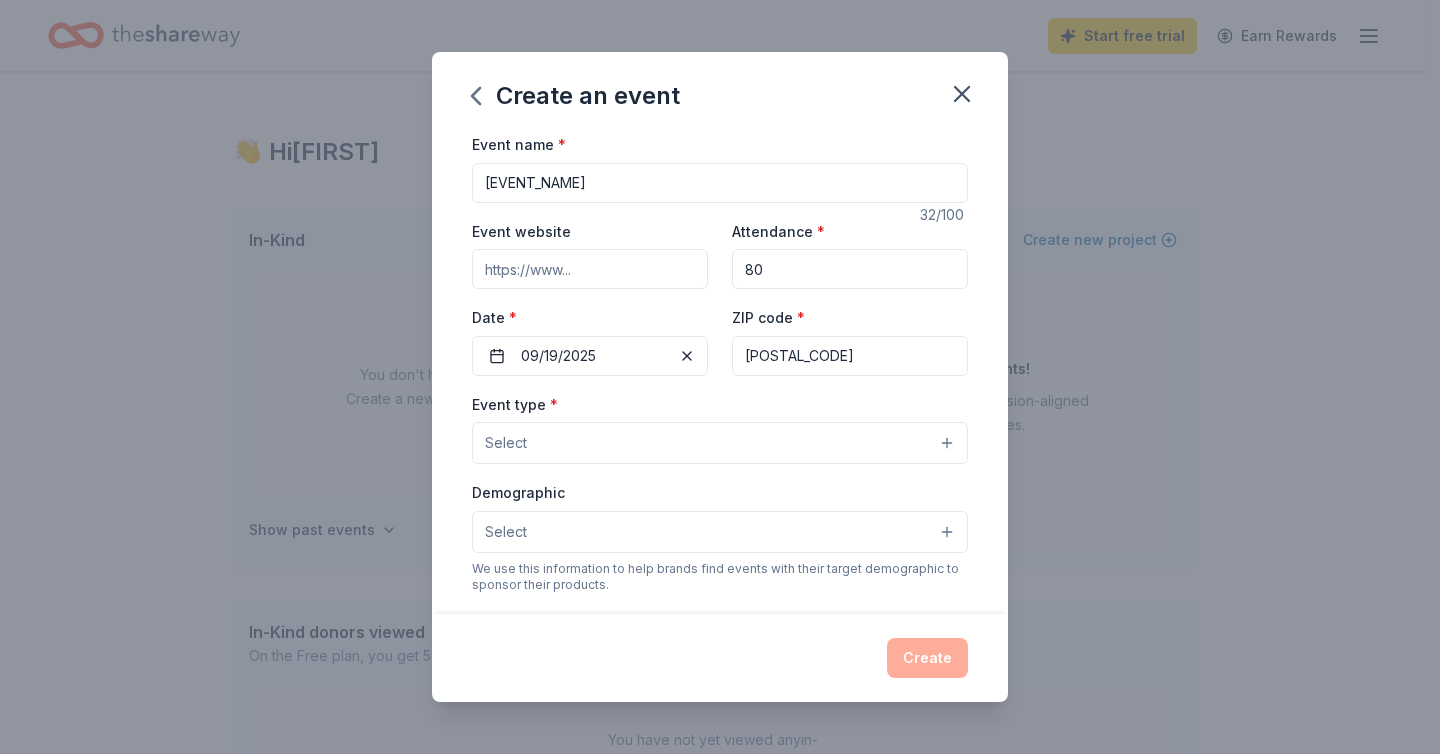 type on "[POSTAL_CODE]" 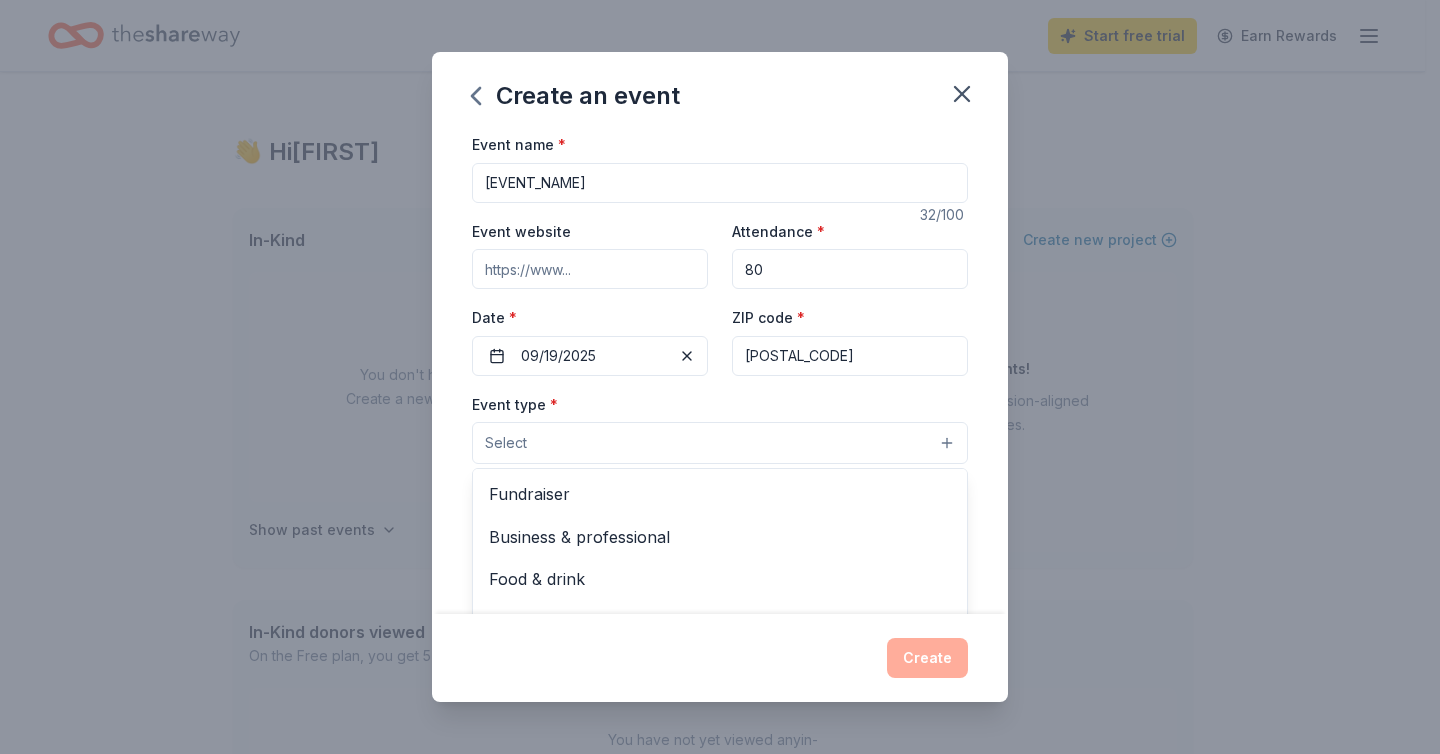 click on "Select" at bounding box center (720, 443) 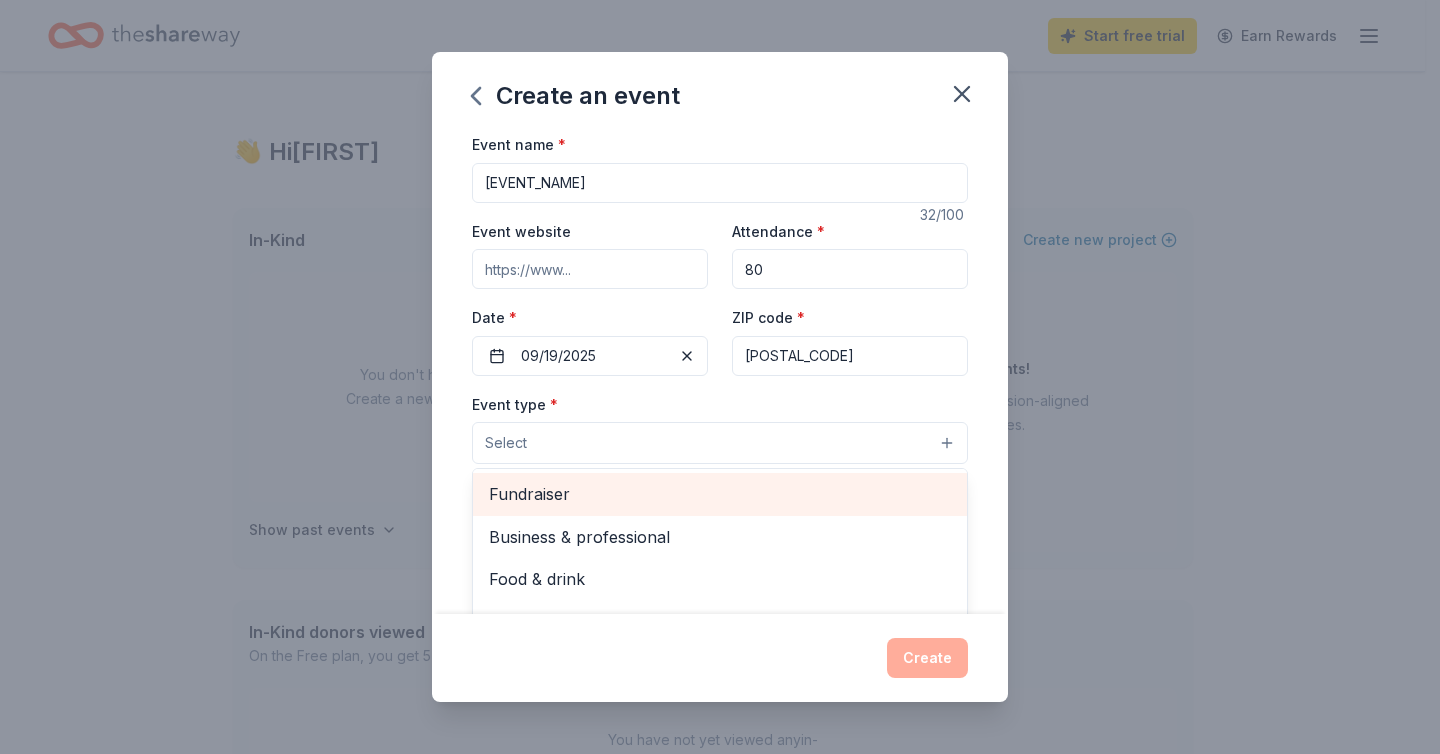 click on "Fundraiser" at bounding box center (720, 494) 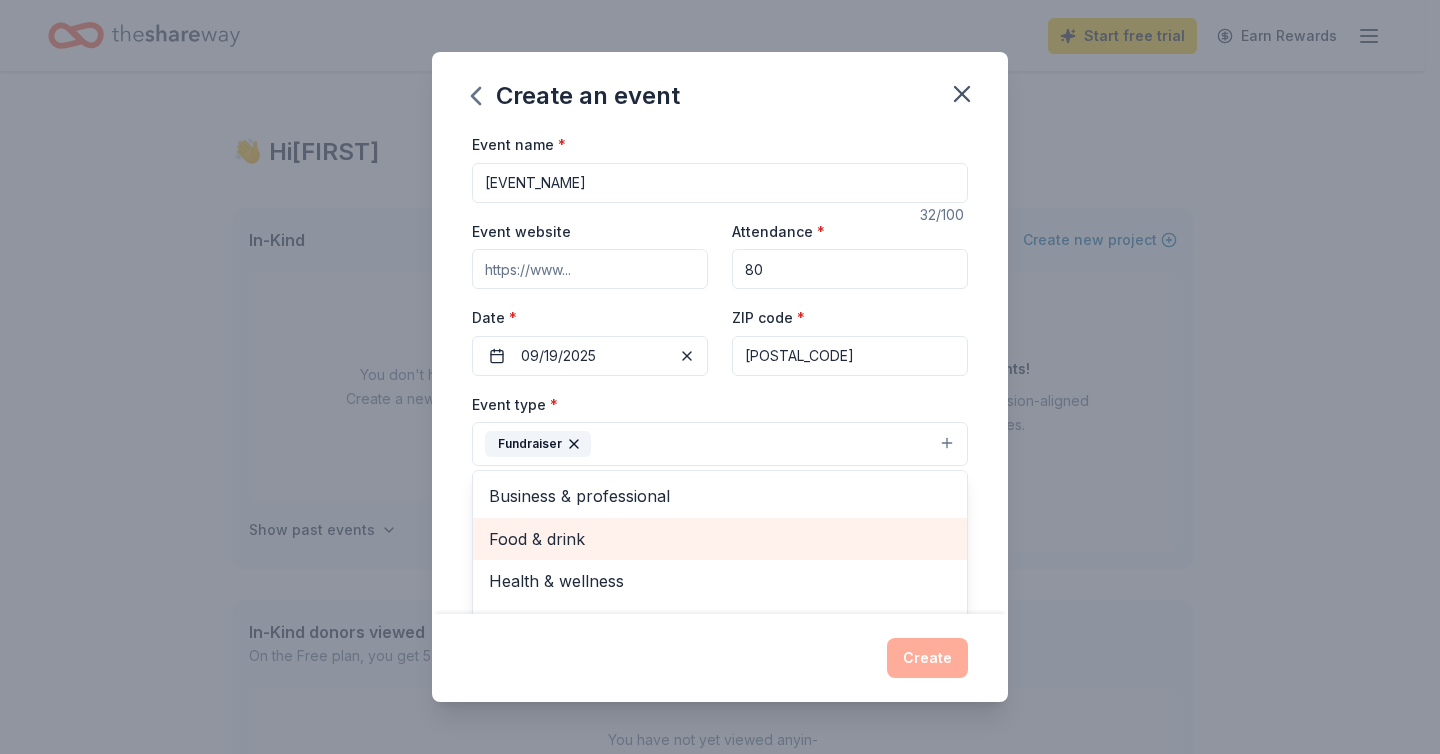 click on "Food & drink" at bounding box center (720, 539) 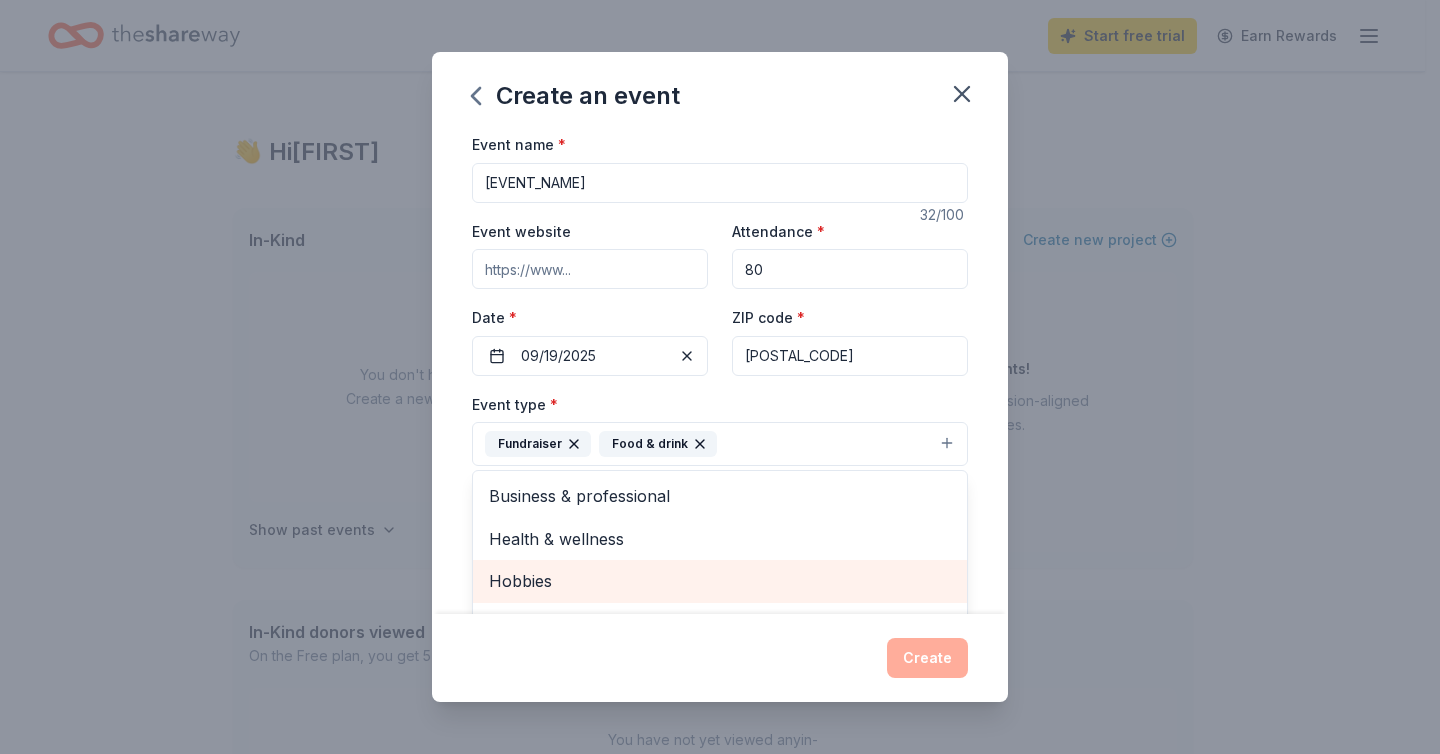 click on "Hobbies" at bounding box center [720, 581] 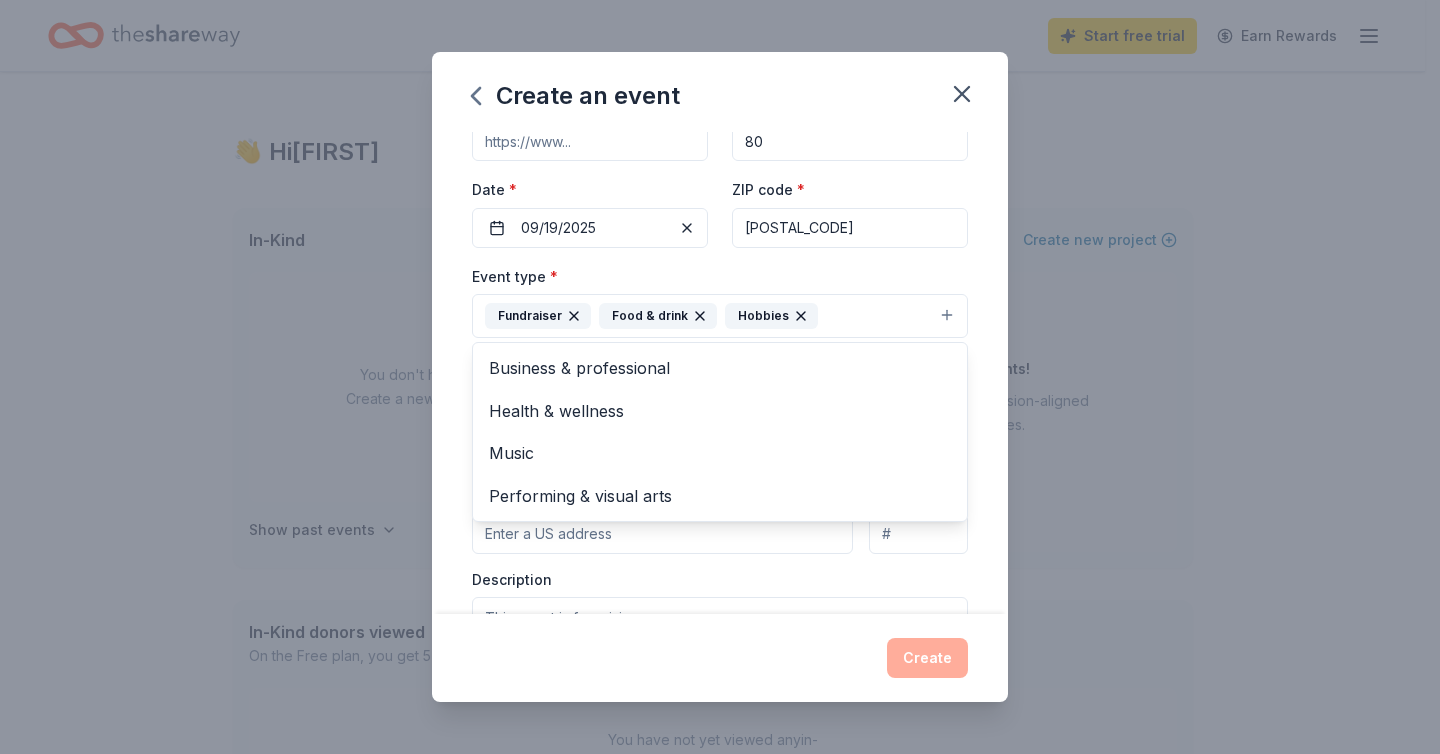 scroll, scrollTop: 133, scrollLeft: 0, axis: vertical 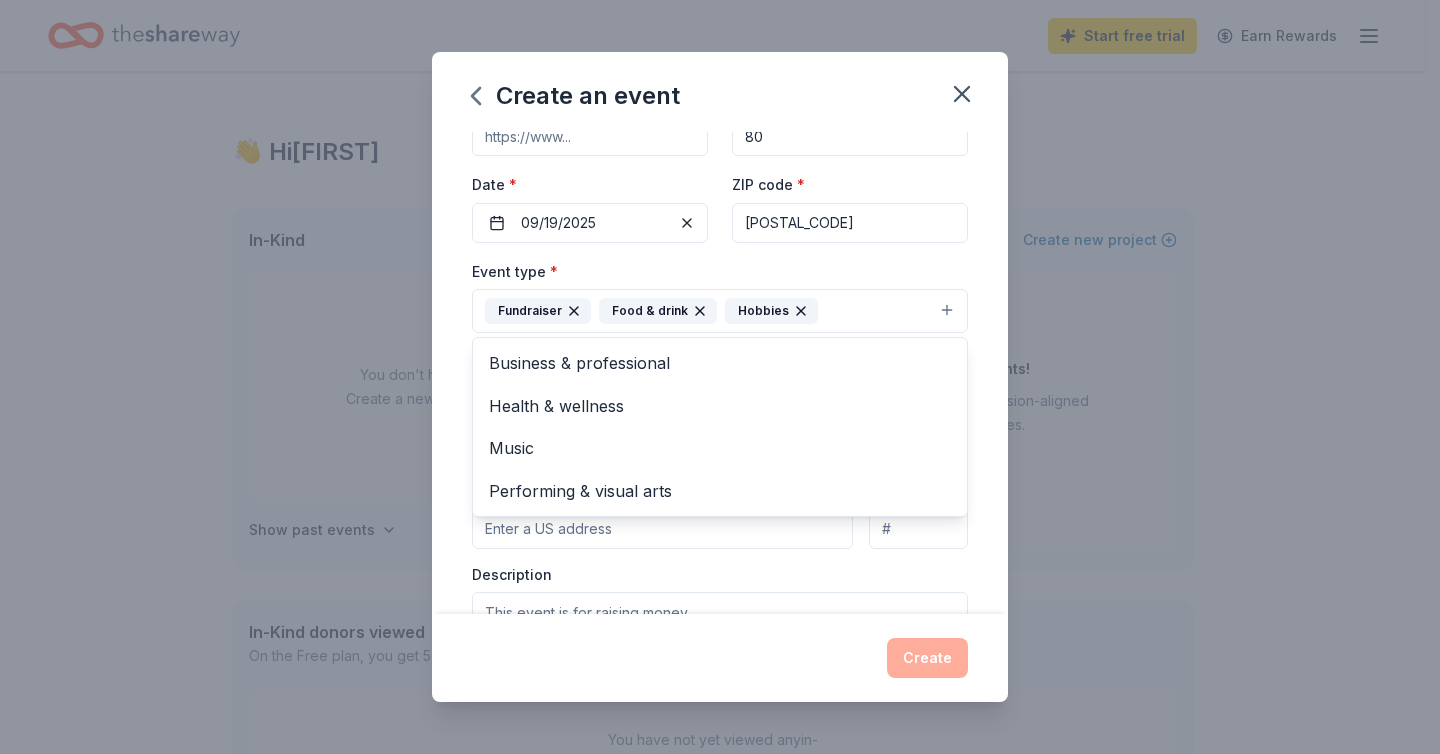 click on "Event name * [EVENT_NAME] [NUMBER] /100 Event website Attendance * [NUMBER] Date * [DATE] ZIP code * [POSTAL_CODE] Event type * Fundraiser Food &amp; drink Hobbies Demographic Select We use this information to help brands find events with their target demographic to sponsor their products. Mailing address Apt/unit Description What are you looking for? * Auction &amp; raffle Meals Snacks Desserts Alcohol Beverages Send me reminders Email me reminders of donor application deadlines Recurring event" at bounding box center (720, 373) 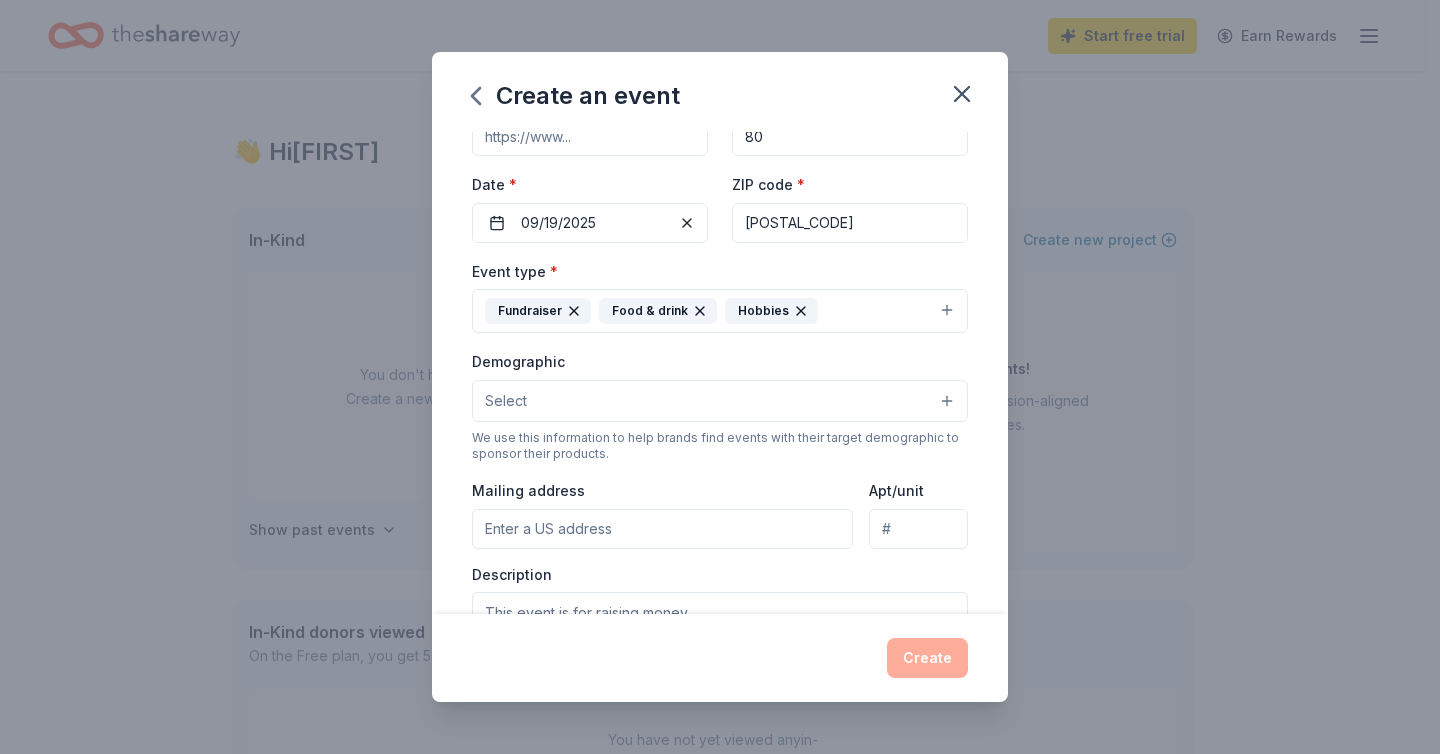 click on "Mailing address" at bounding box center (662, 529) 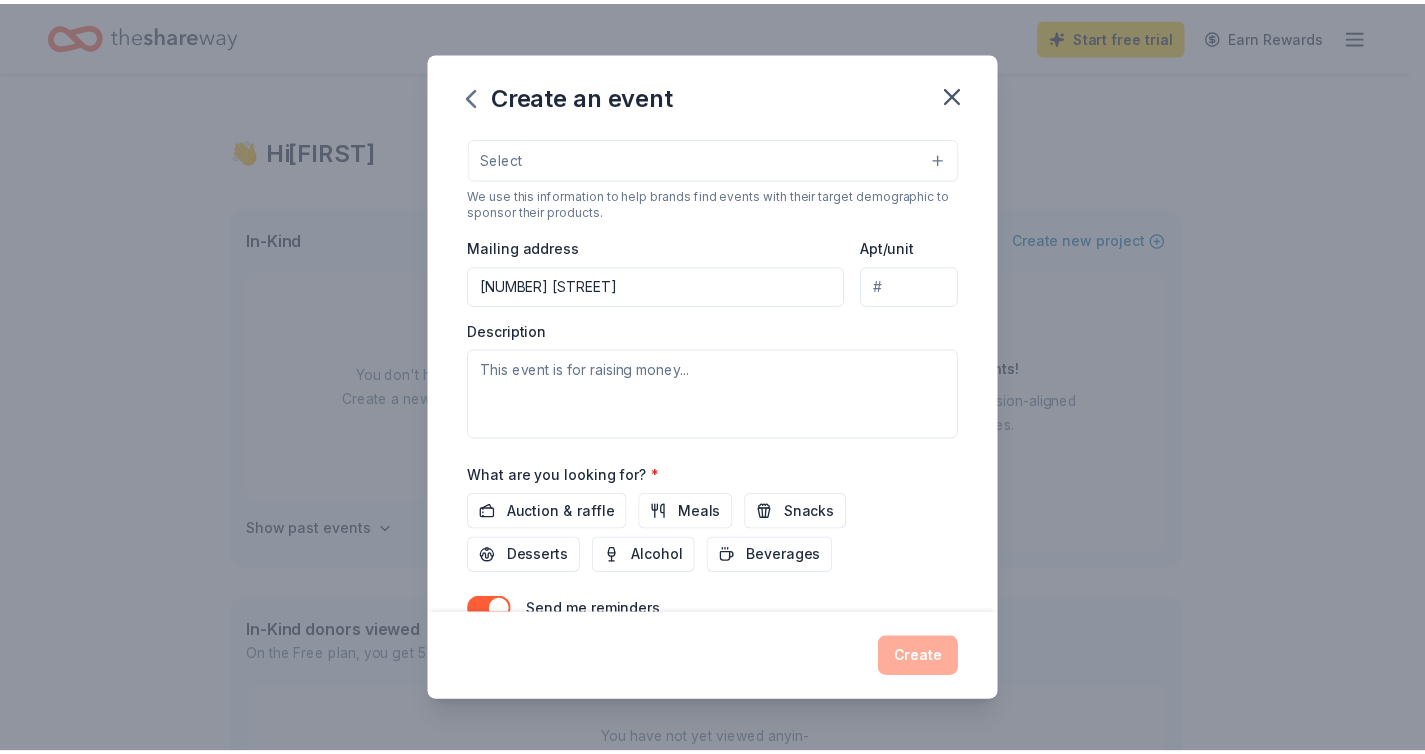 scroll, scrollTop: 377, scrollLeft: 0, axis: vertical 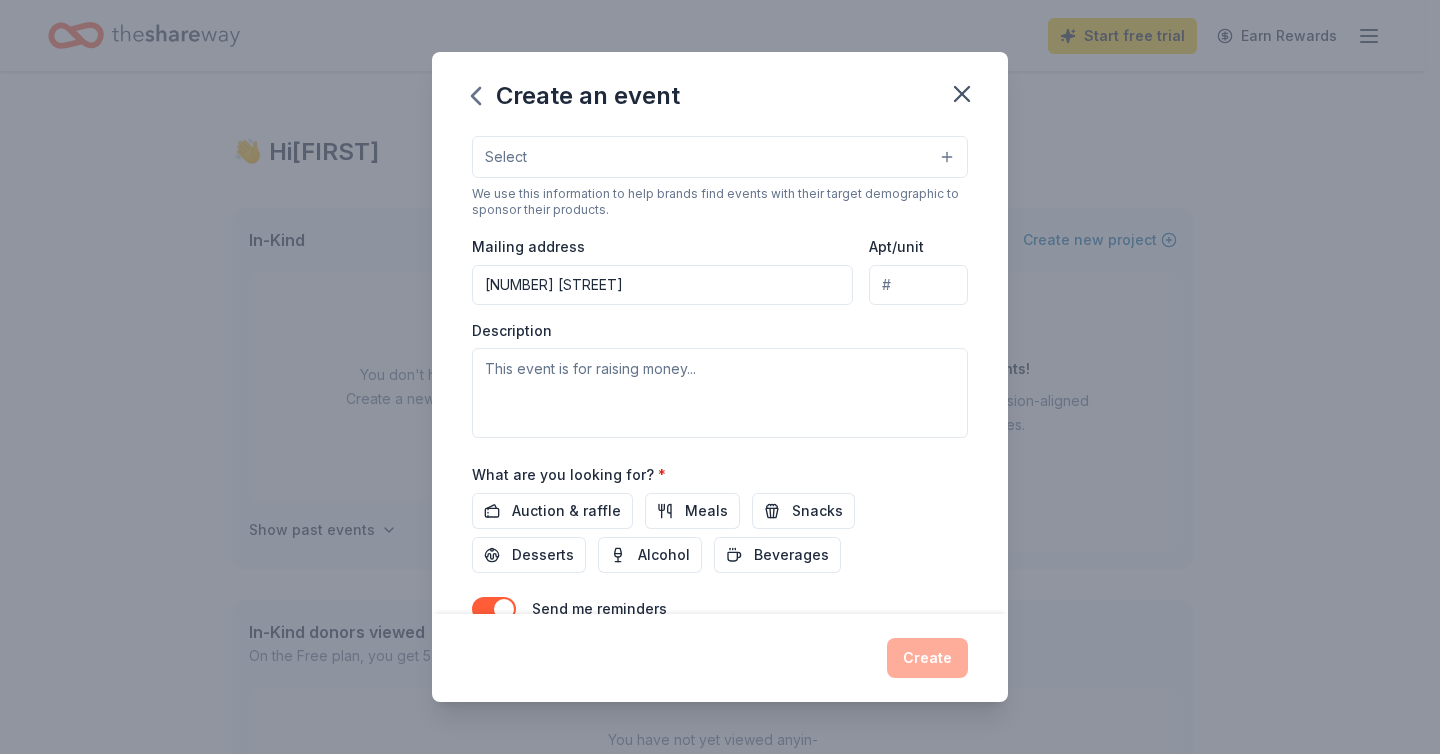 click on "[NUMBER] [STREET]" at bounding box center [662, 285] 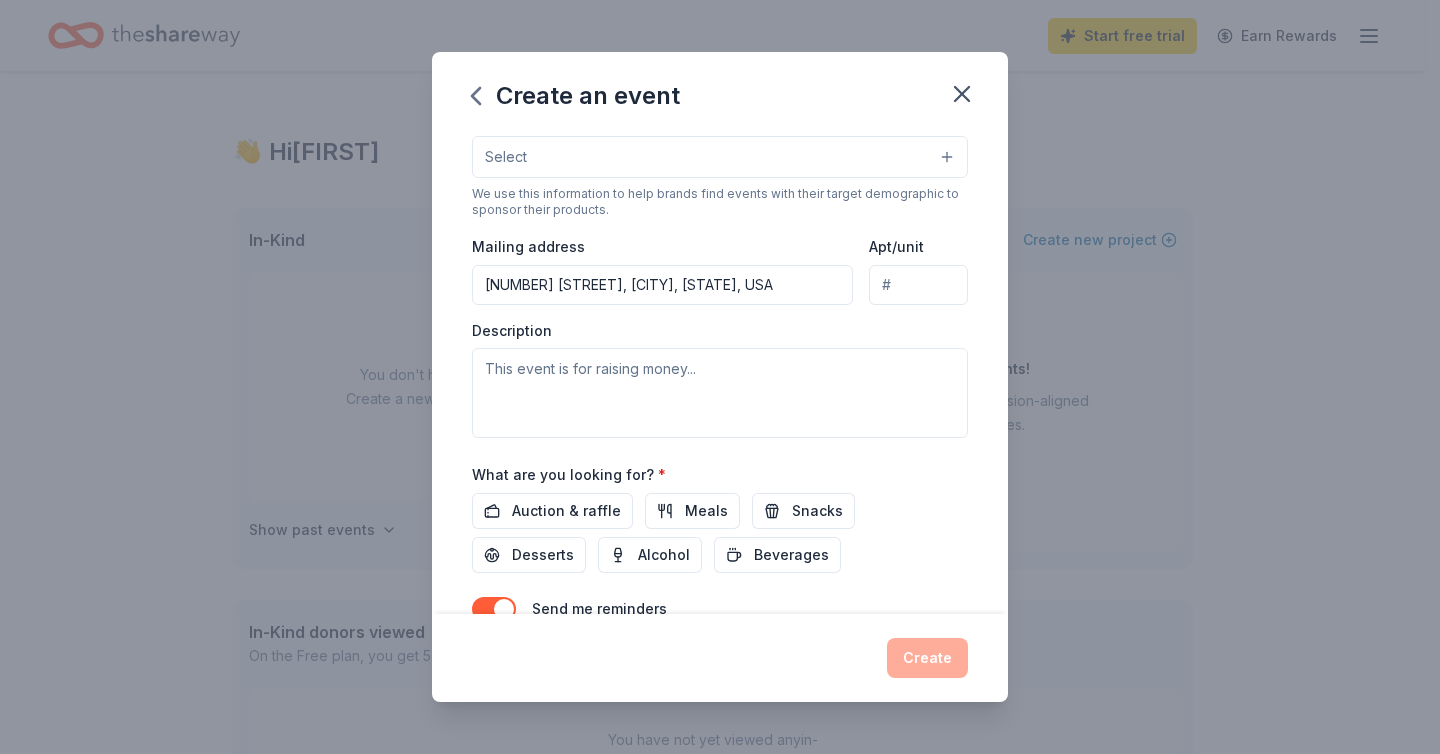 type on "[NUMBER] [STREET], [CITY], [STATE], [POSTAL_CODE]" 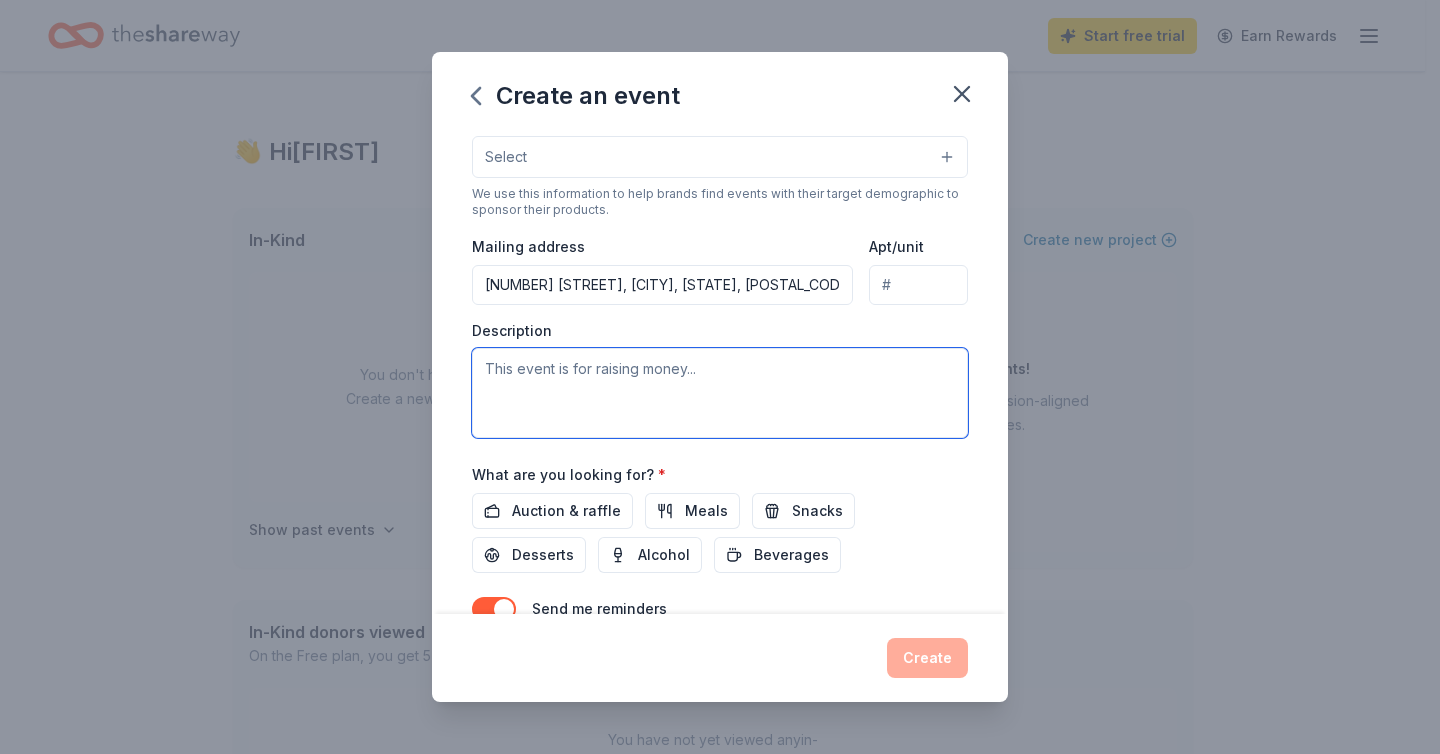 click at bounding box center [720, 393] 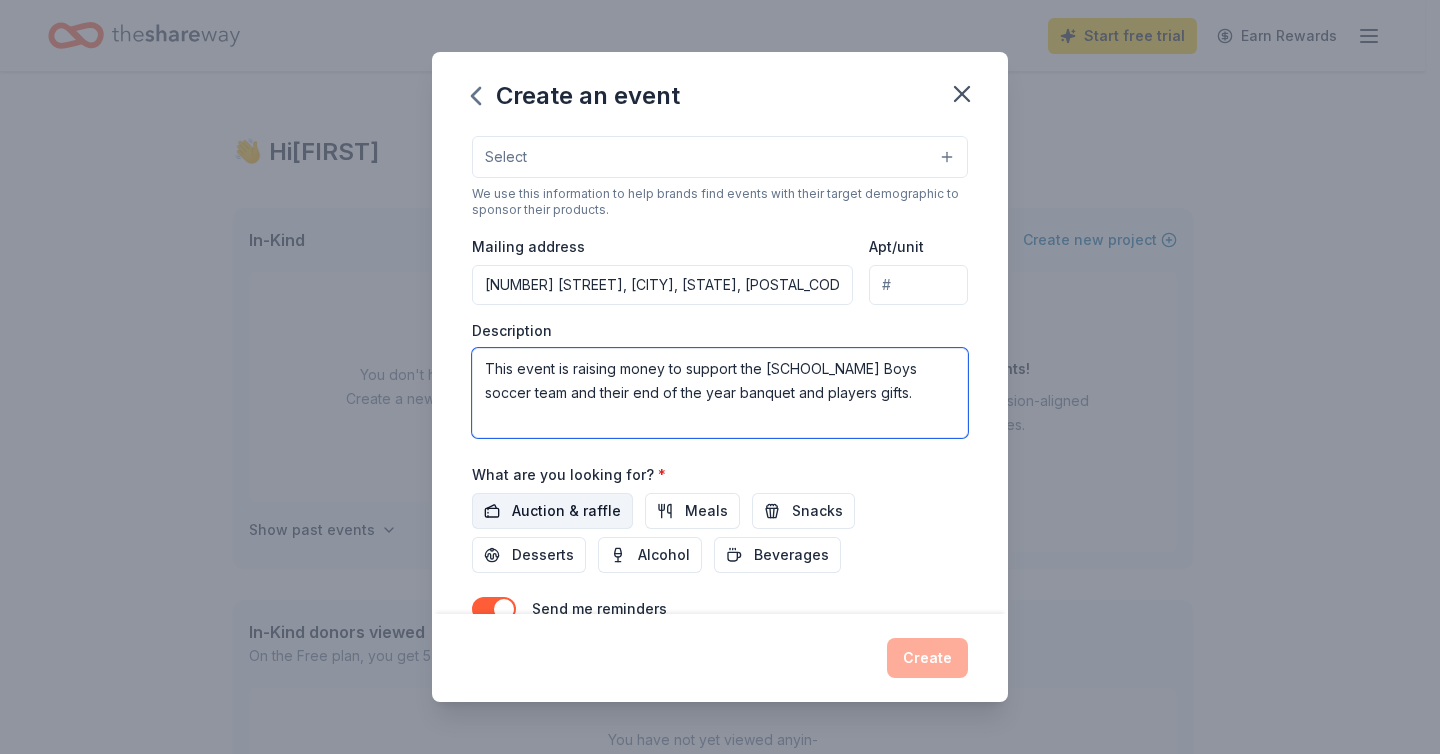 type on "This event is raising money to support the [SCHOOL_NAME] Boys soccer team and their end of the year banquet and players gifts." 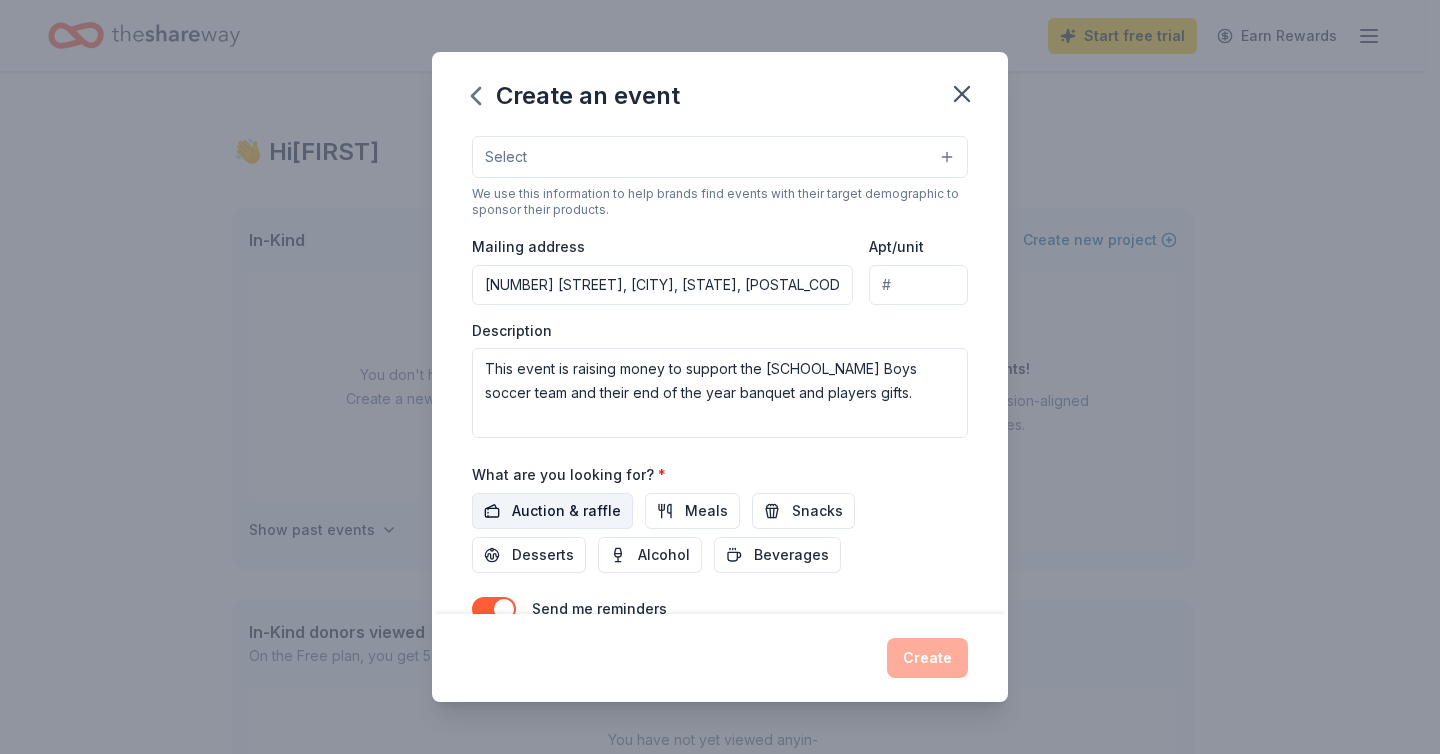 click on "Auction & raffle" at bounding box center (552, 511) 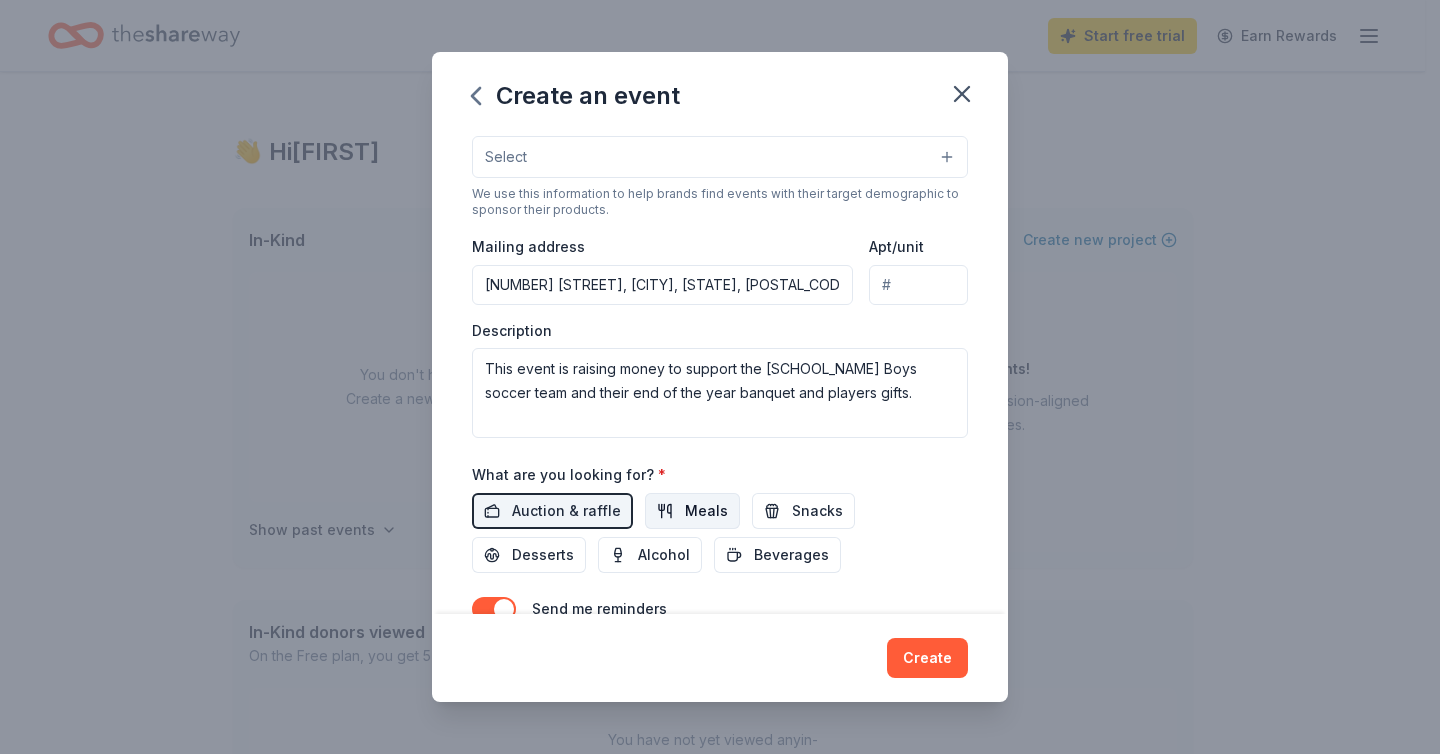 click on "Meals" at bounding box center [706, 511] 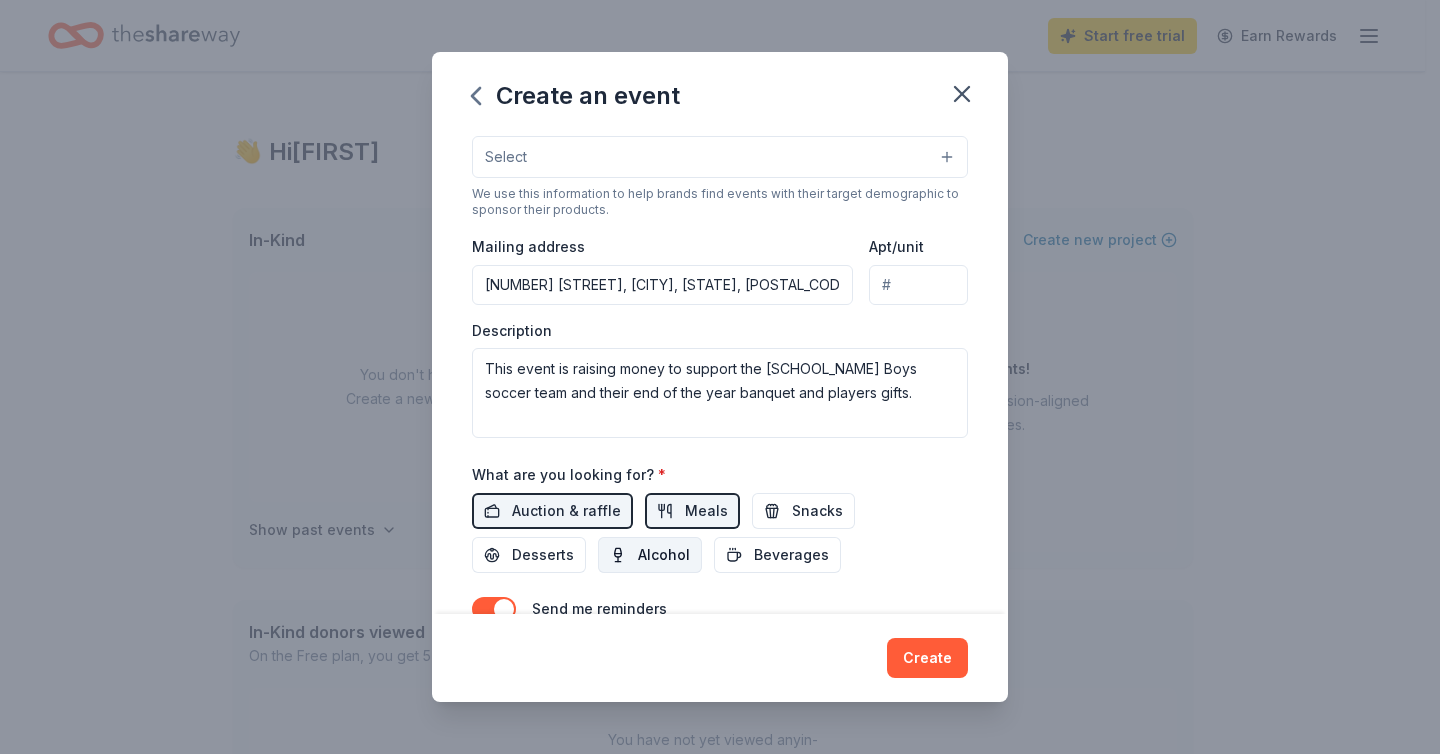 click on "Alcohol" at bounding box center (664, 555) 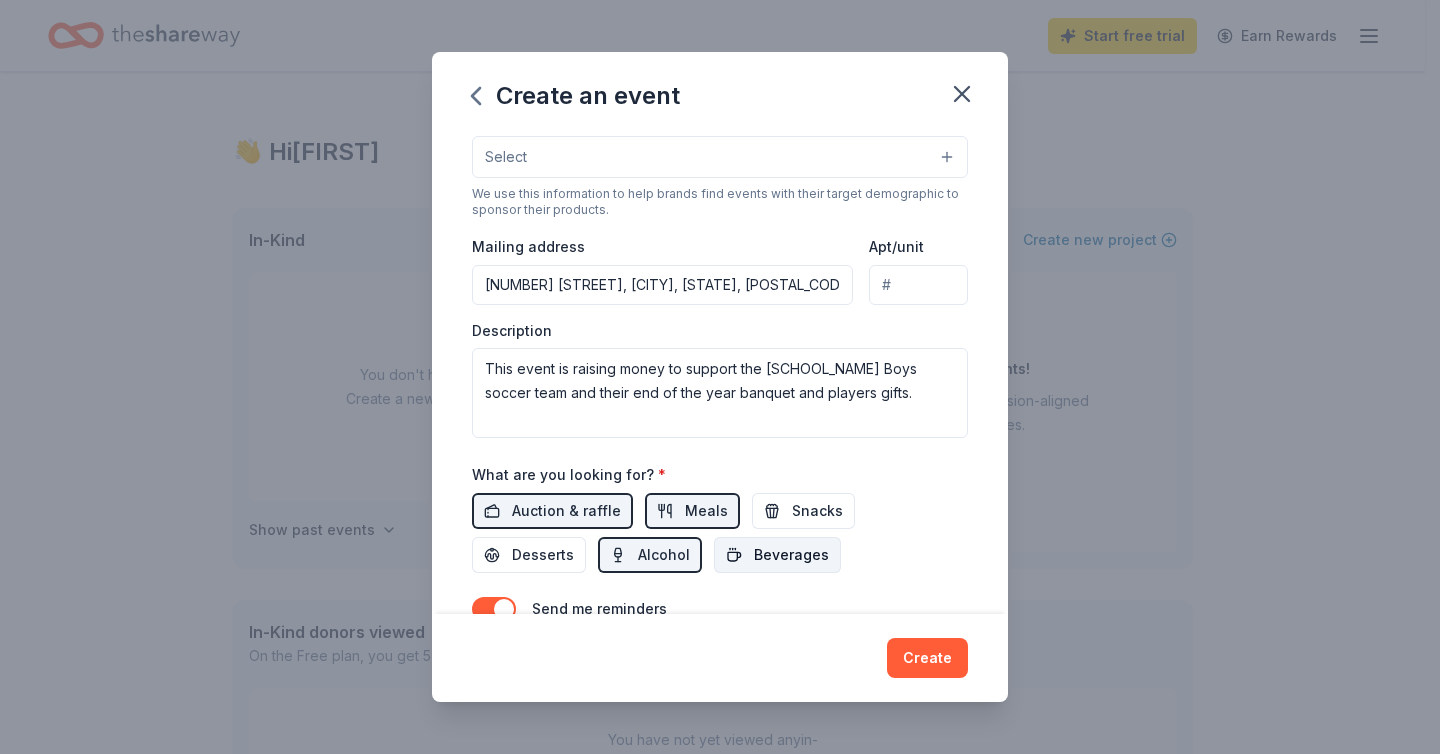 click on "Beverages" at bounding box center [791, 555] 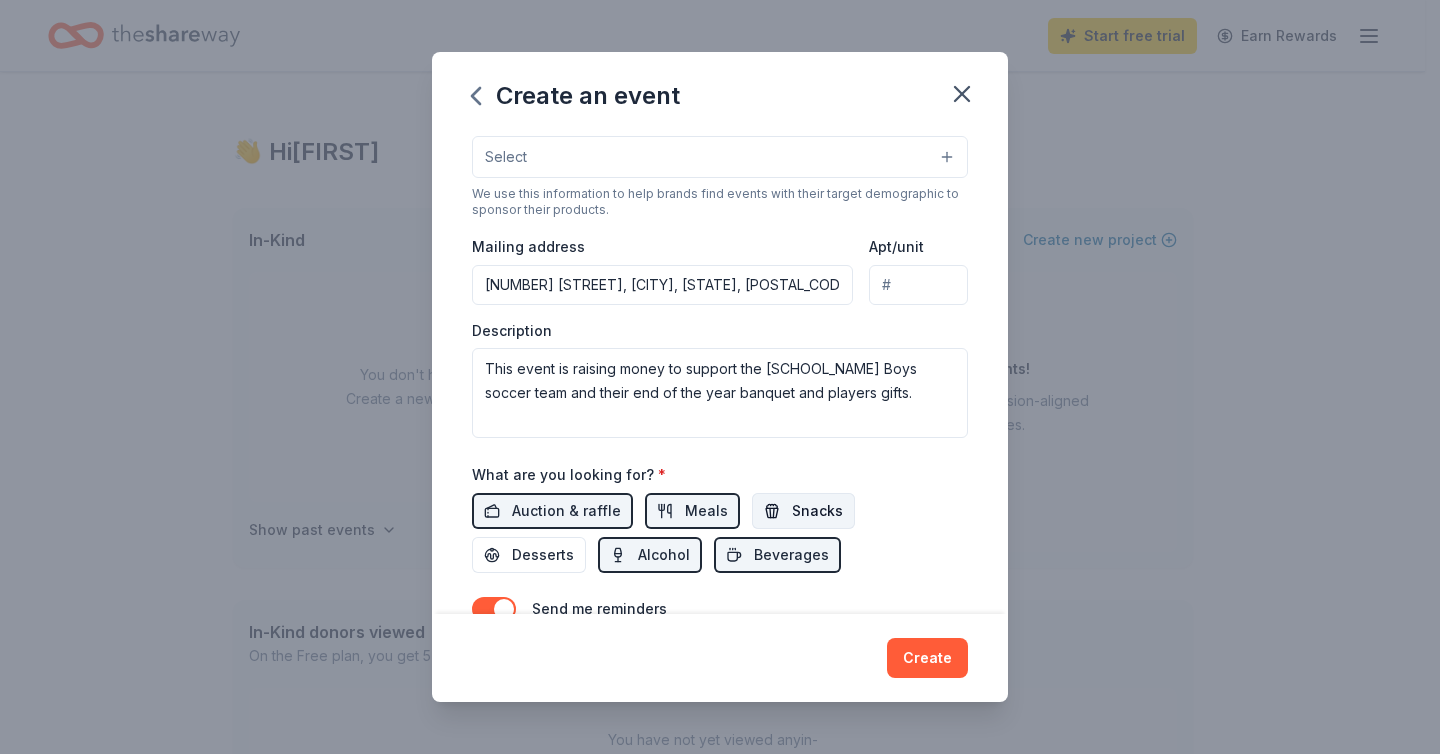 click on "Snacks" at bounding box center [817, 511] 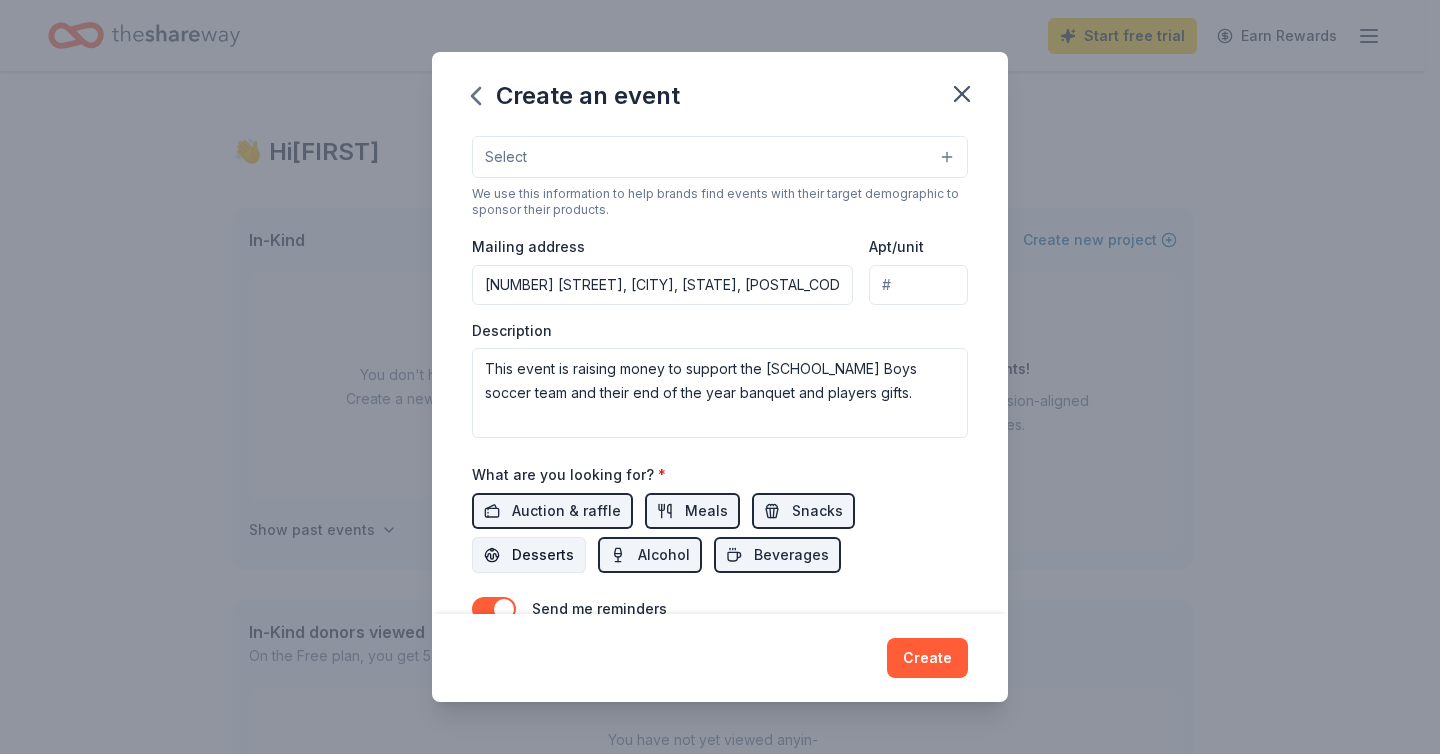 click on "Desserts" at bounding box center (543, 555) 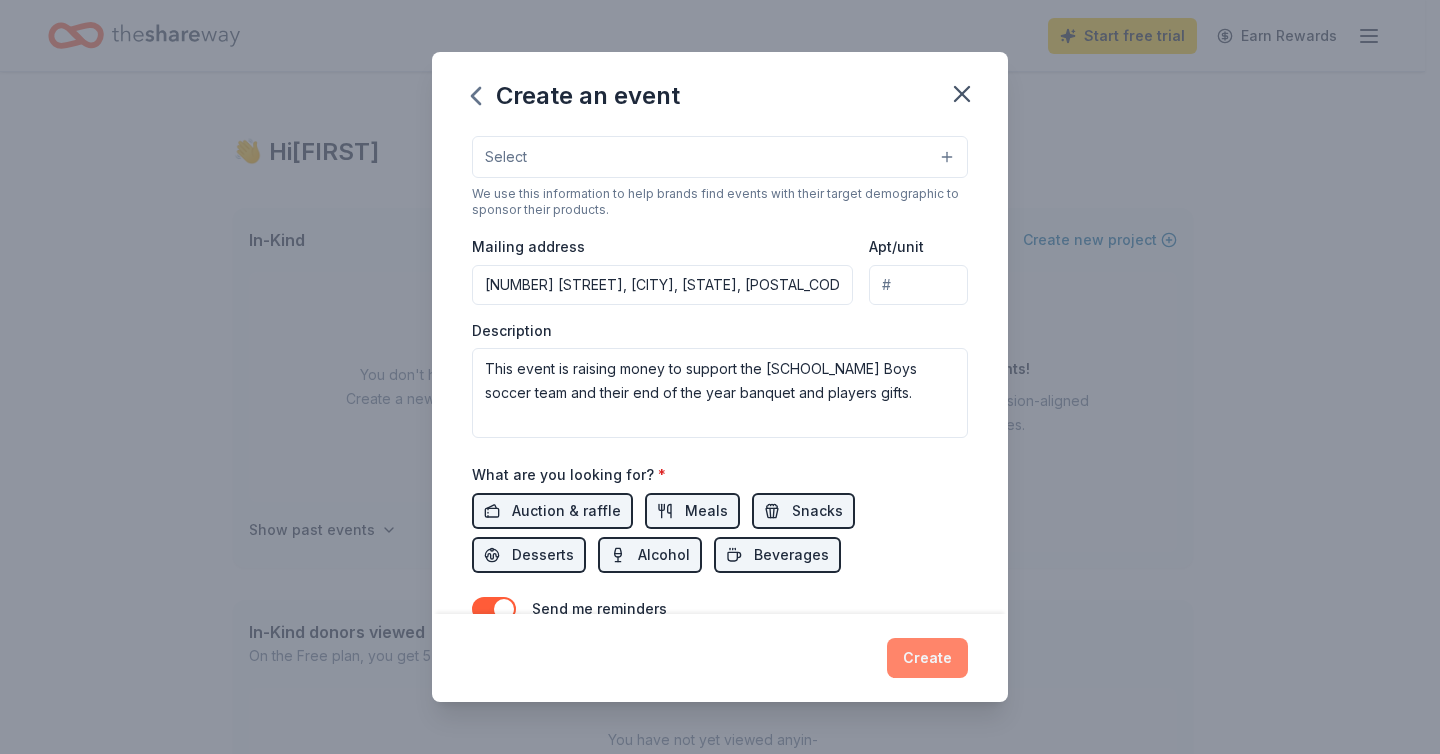 click on "Create" at bounding box center (927, 658) 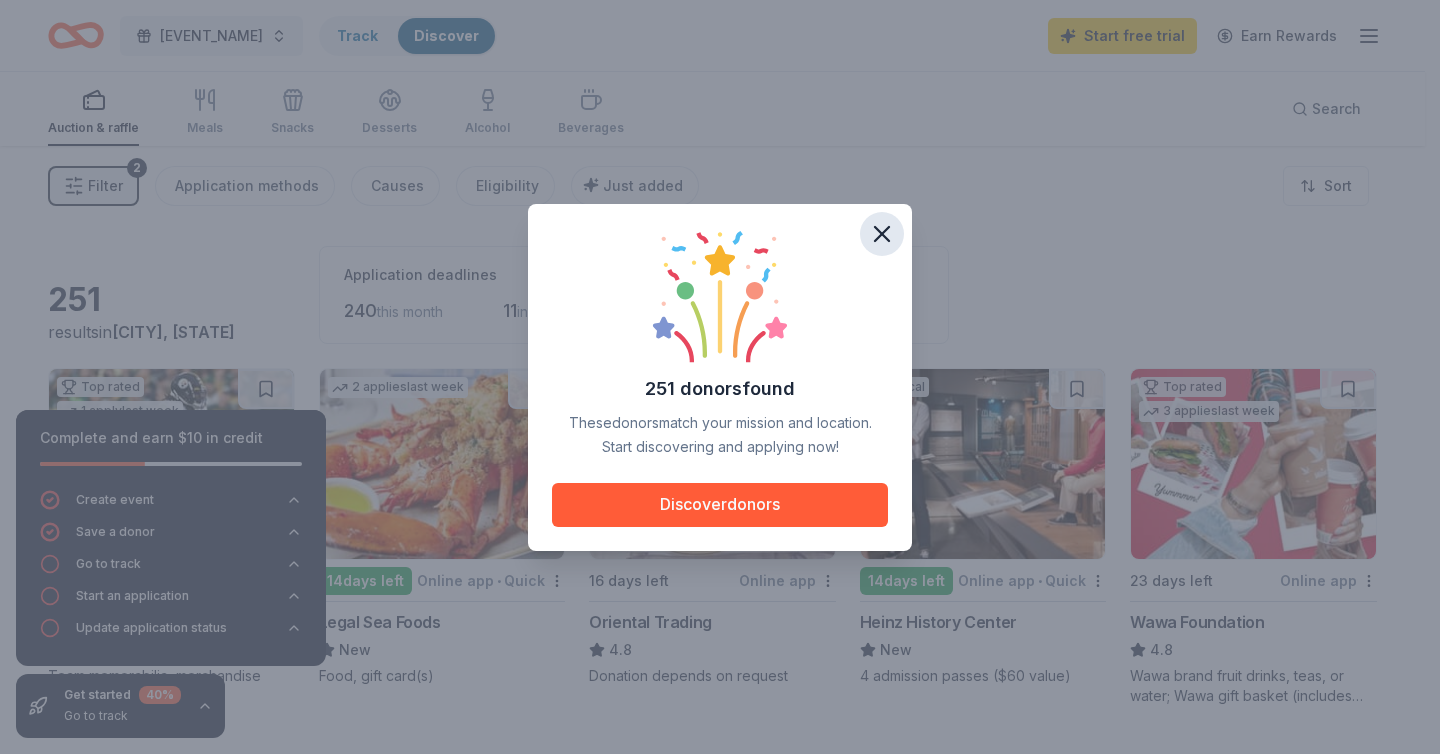 click 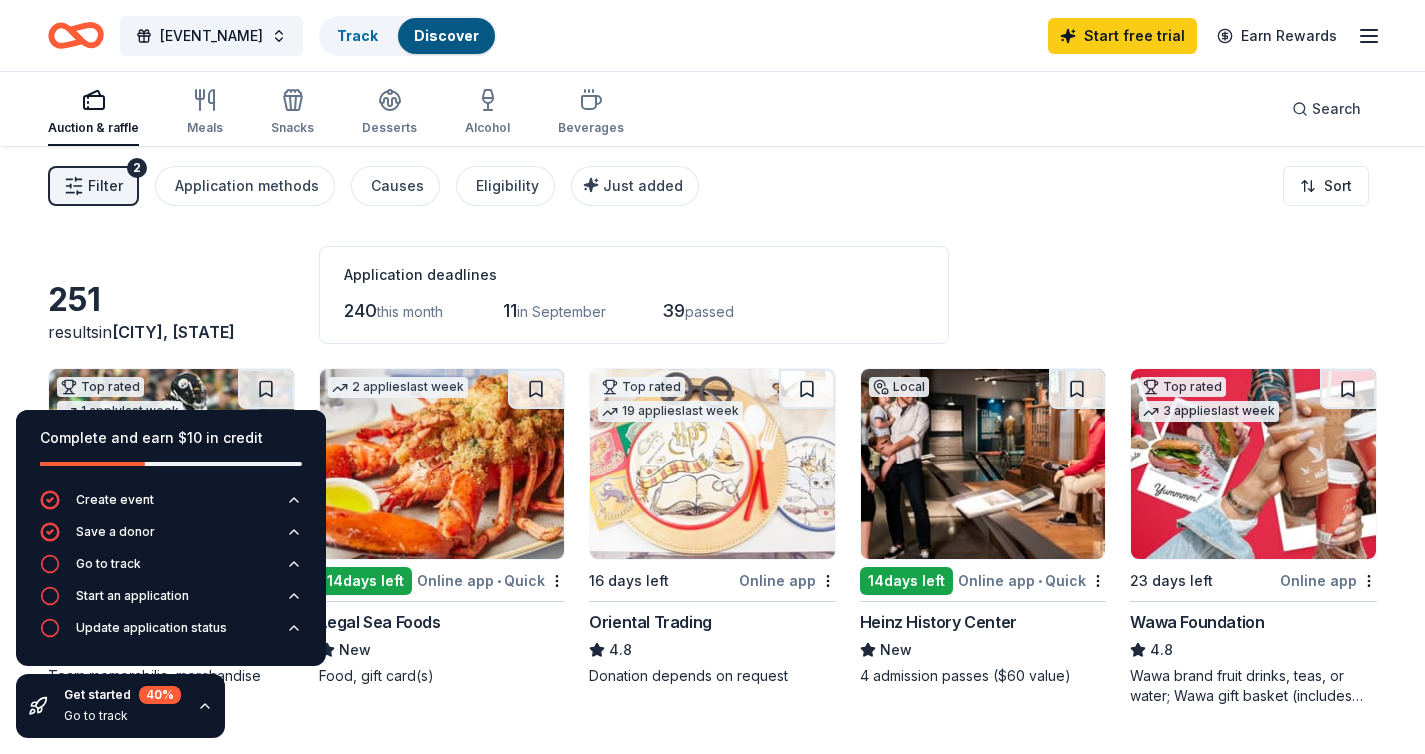 click on "Filter 2 Application methods Causes Eligibility Just added Sort" at bounding box center (712, 186) 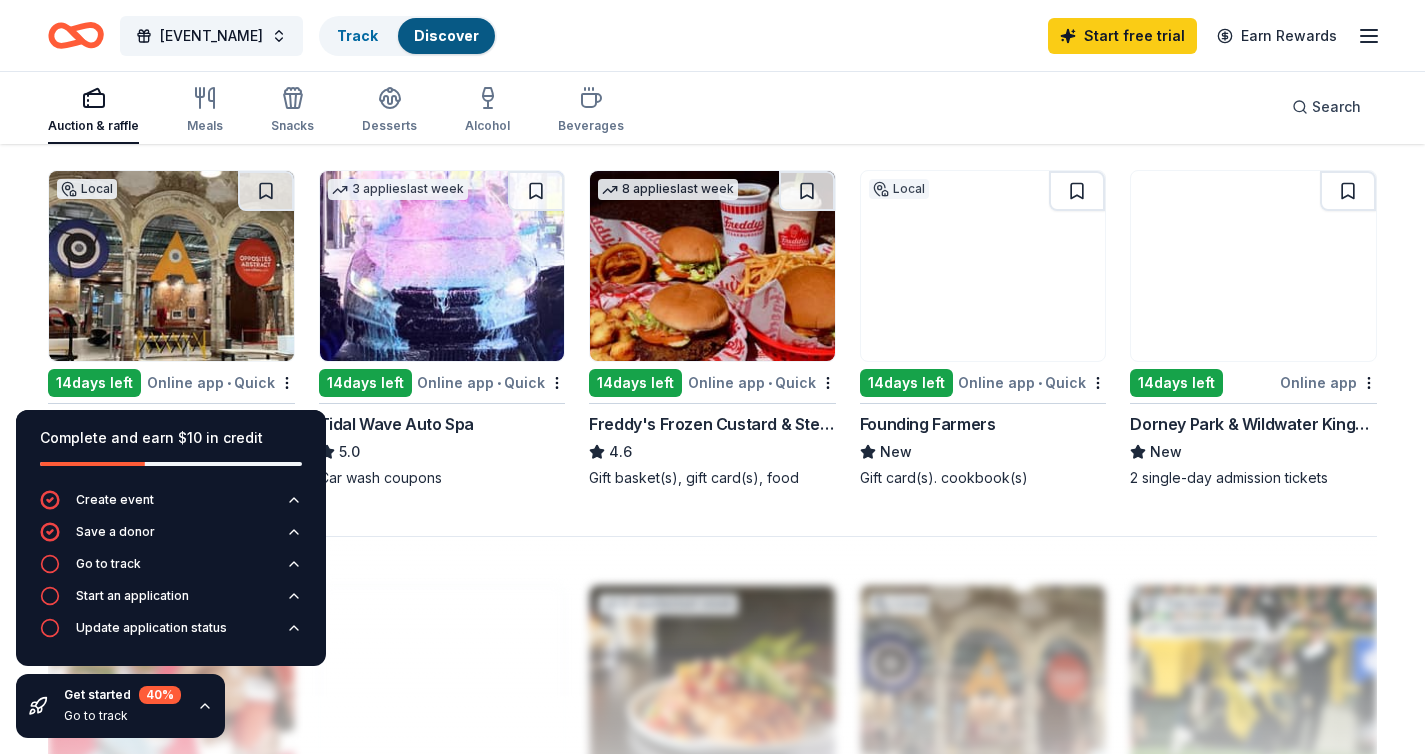 scroll, scrollTop: 1400, scrollLeft: 0, axis: vertical 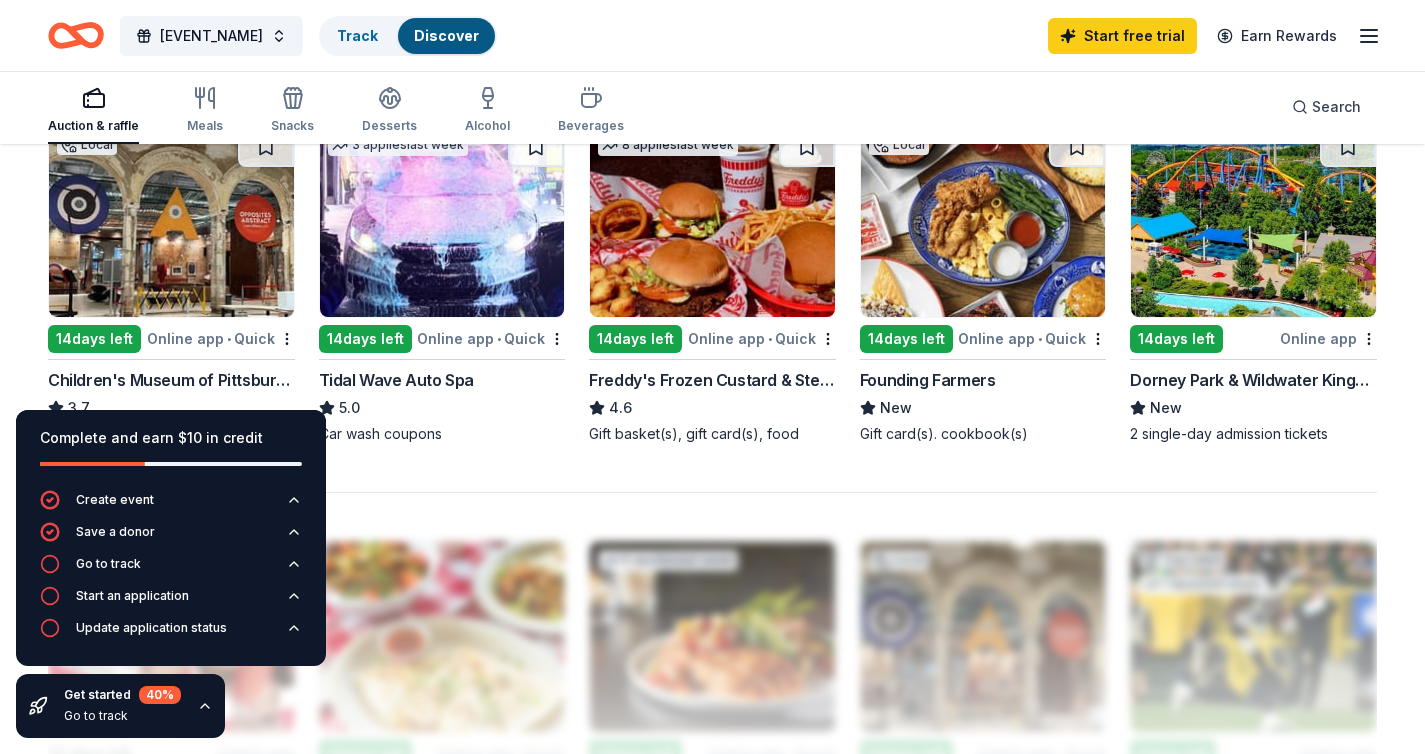 click at bounding box center (1253, 222) 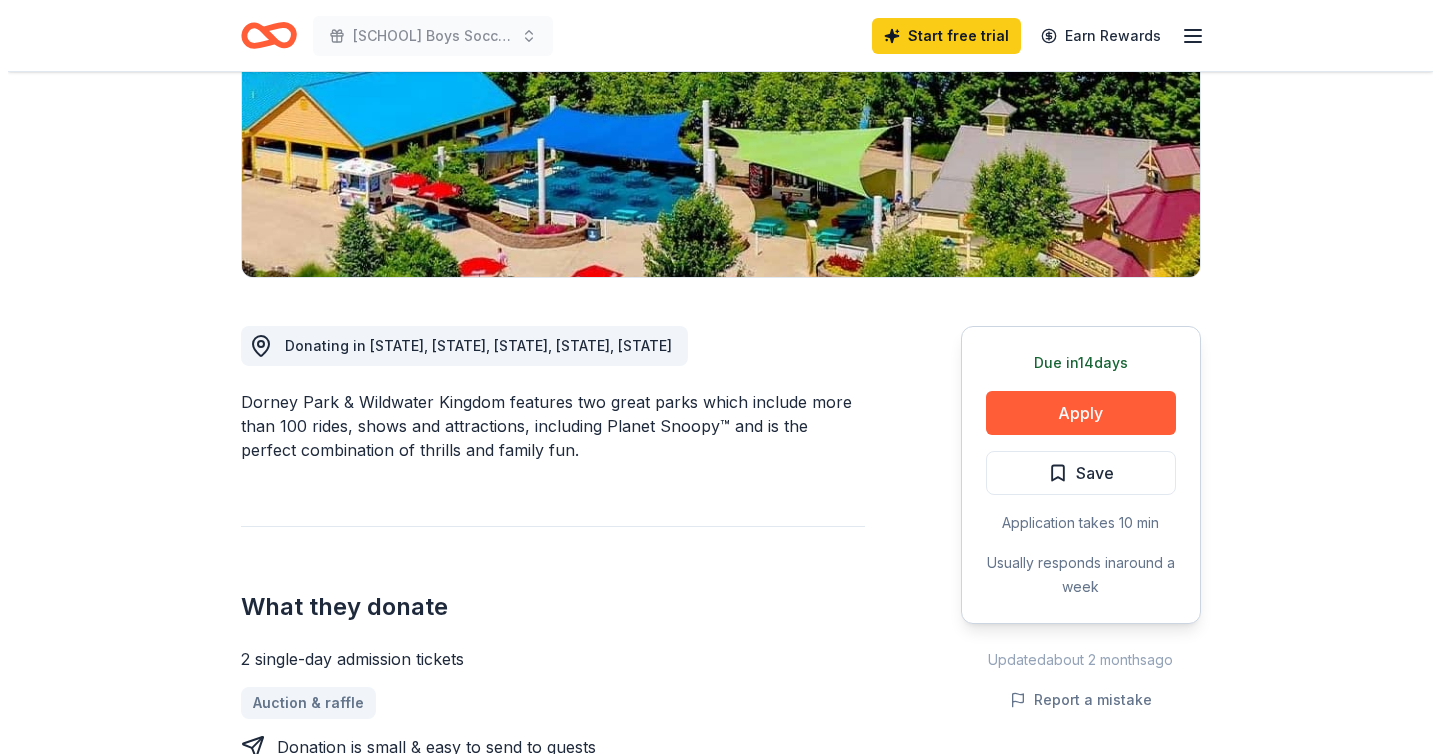 scroll, scrollTop: 360, scrollLeft: 0, axis: vertical 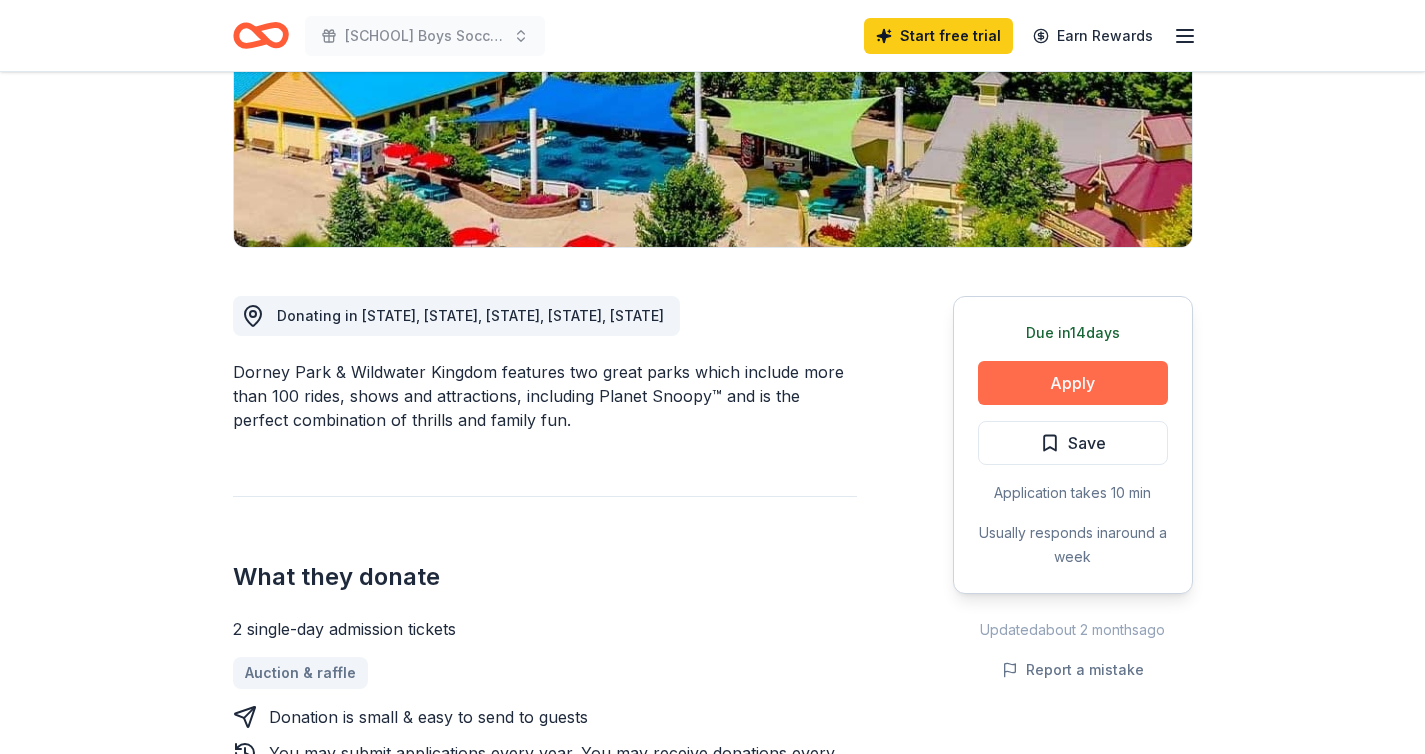 click on "Apply" at bounding box center [1073, 383] 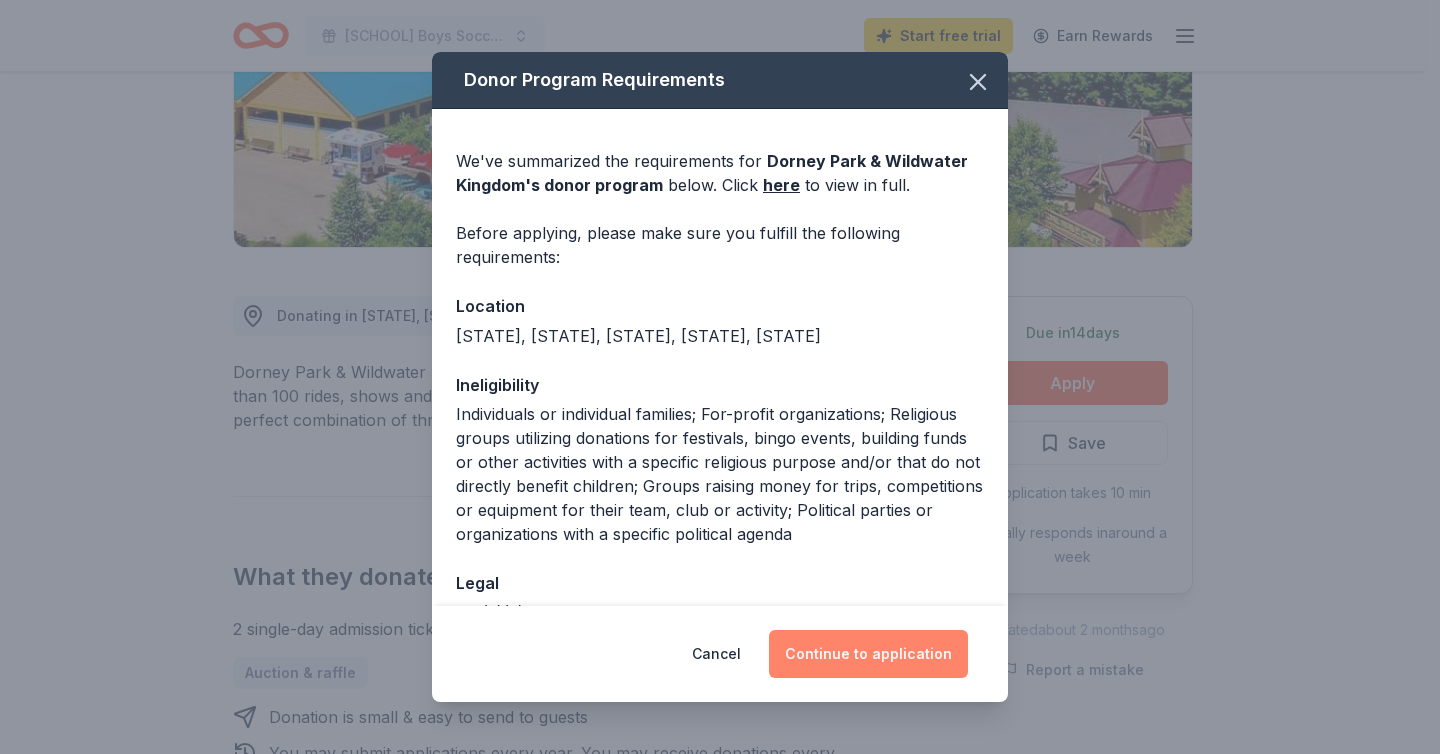 click on "Continue to application" at bounding box center [868, 654] 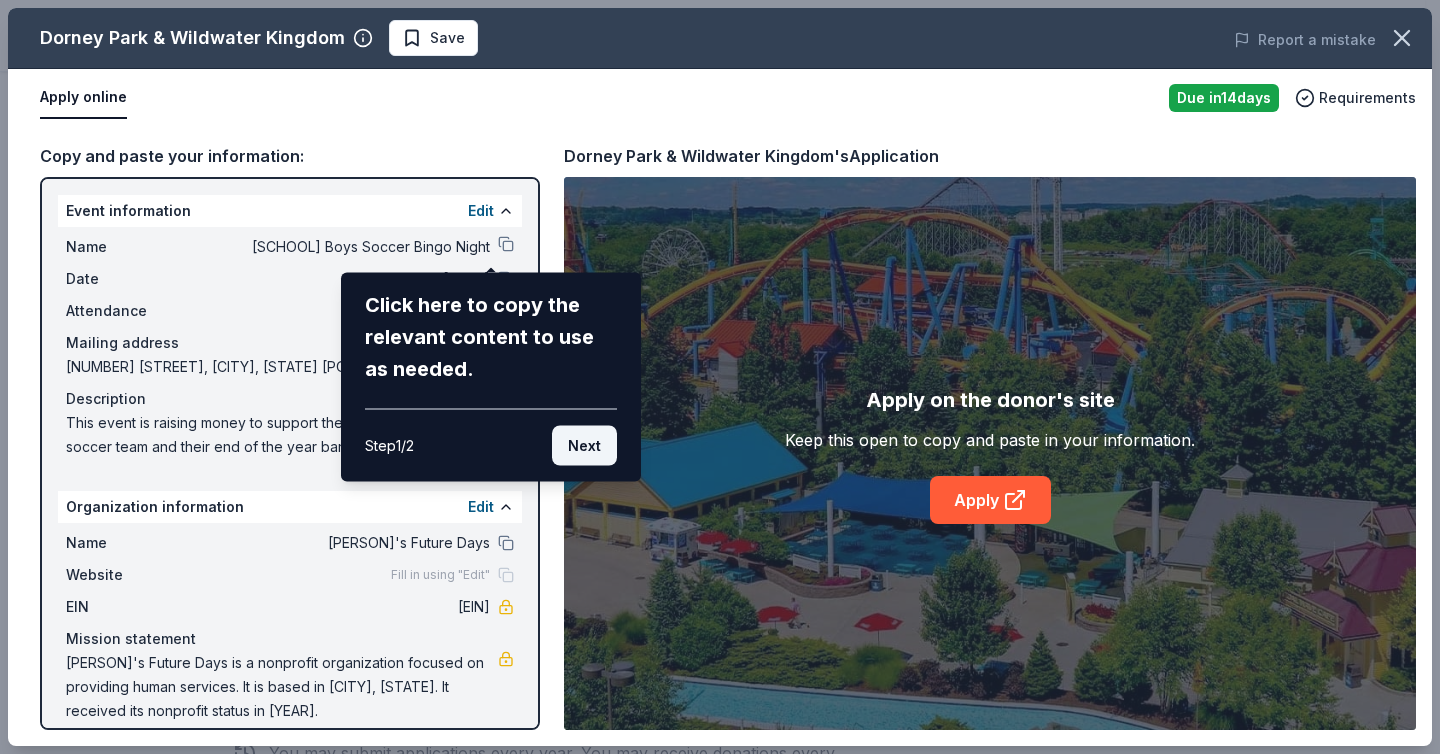 click on "Next" at bounding box center [584, 446] 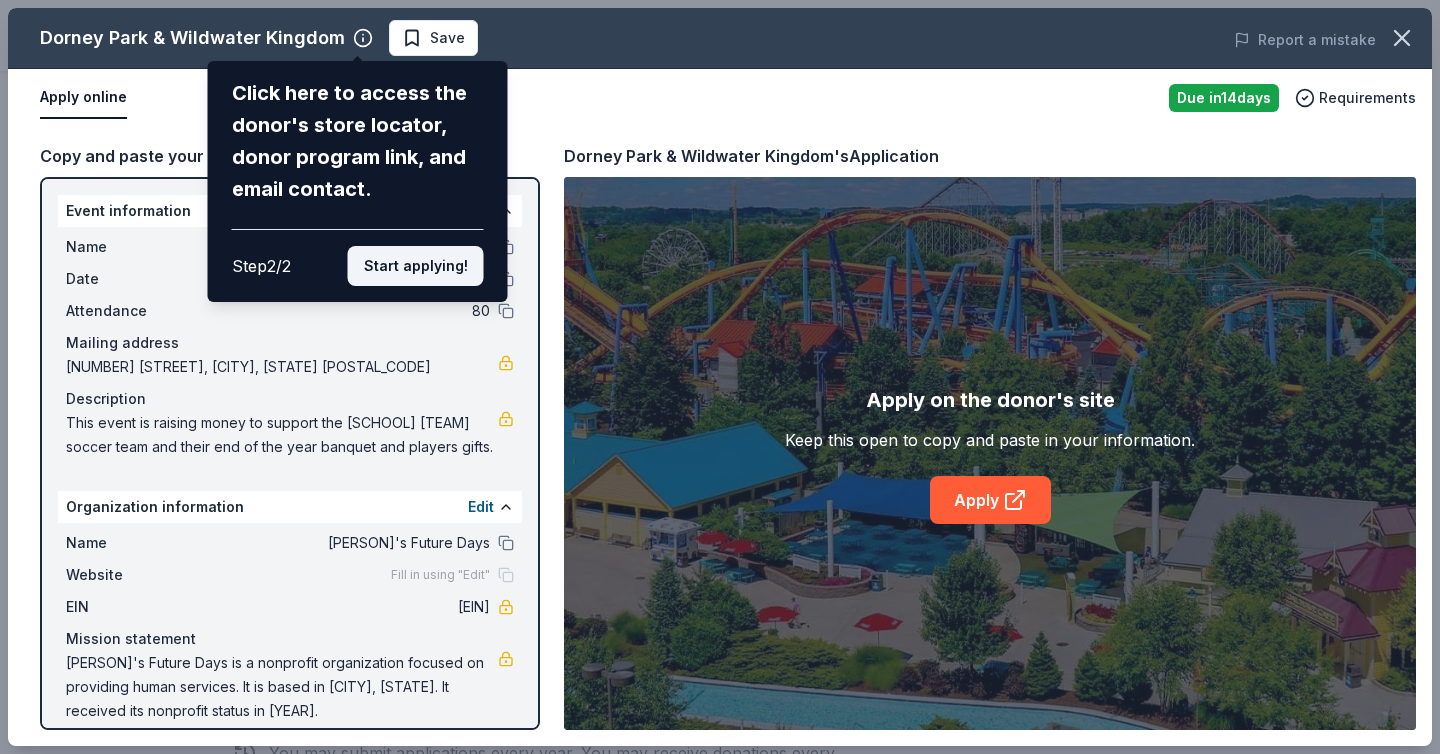 click on "Start applying!" at bounding box center (416, 266) 